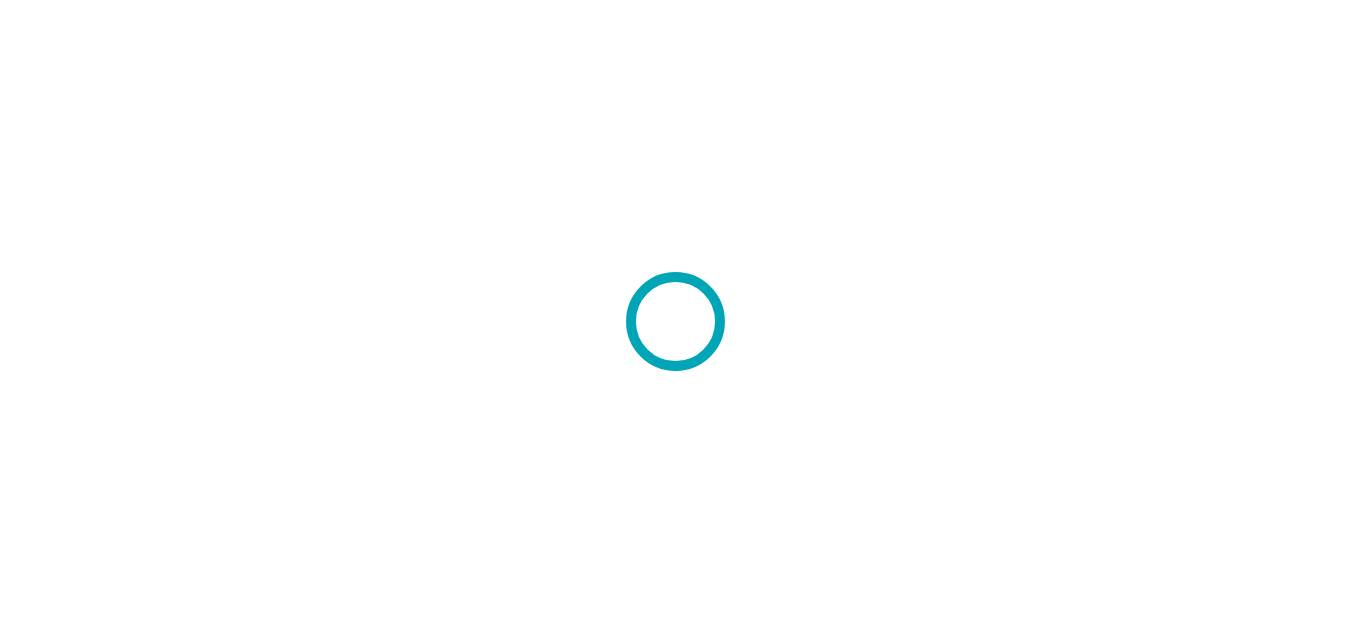 scroll, scrollTop: 0, scrollLeft: 0, axis: both 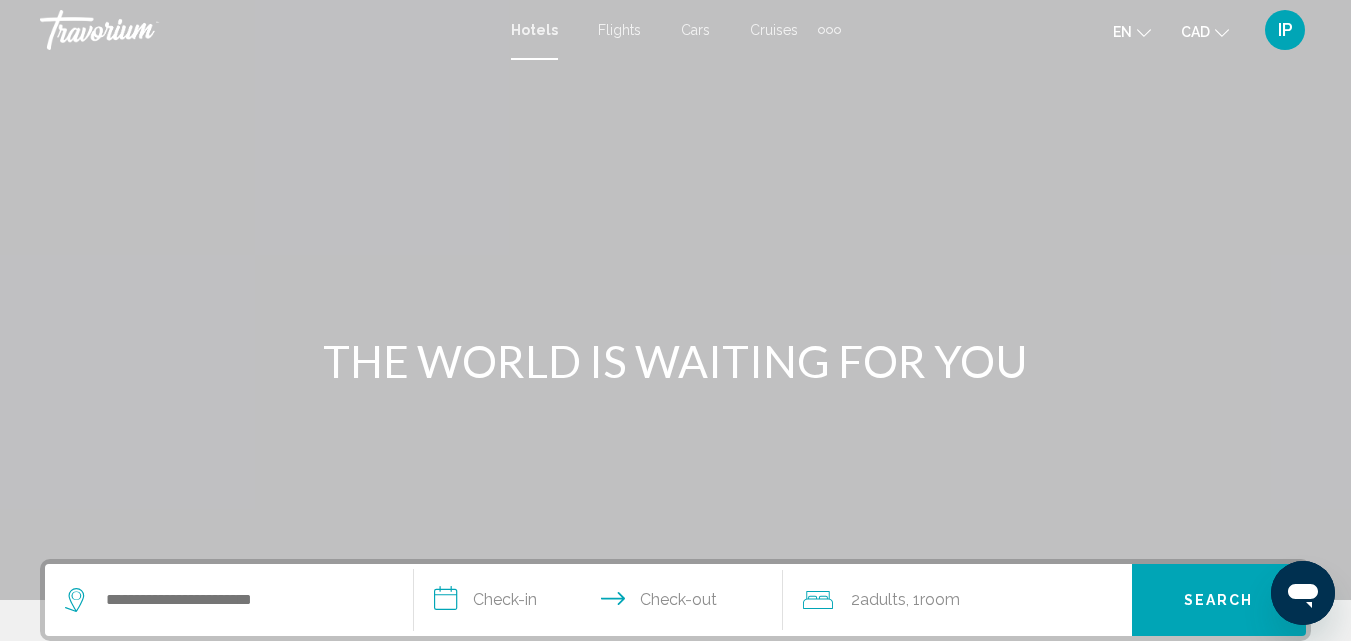 click on "Cars" at bounding box center (695, 30) 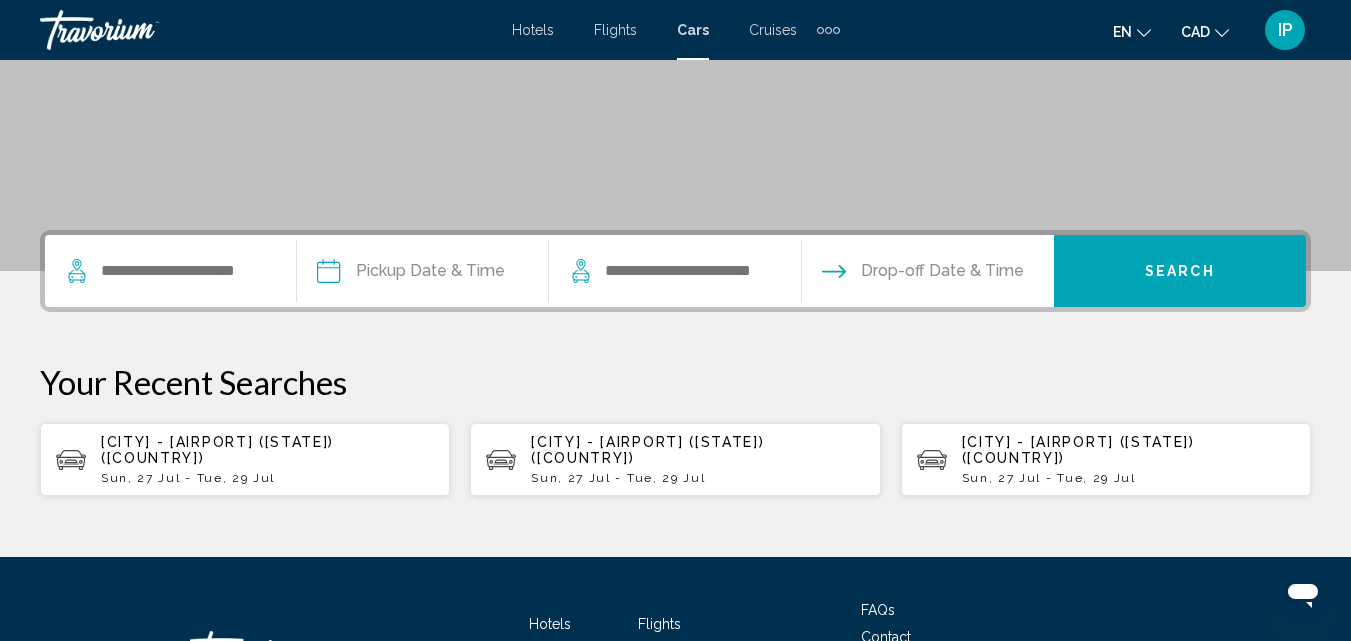 scroll, scrollTop: 333, scrollLeft: 0, axis: vertical 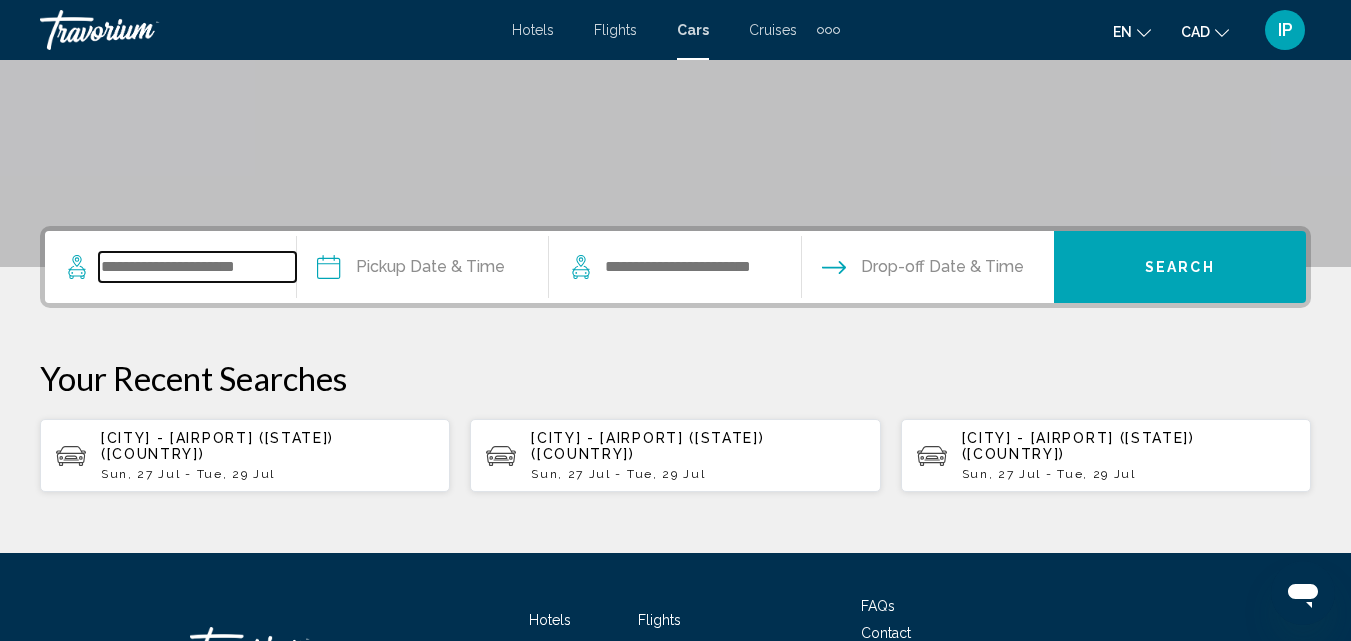 click at bounding box center [197, 267] 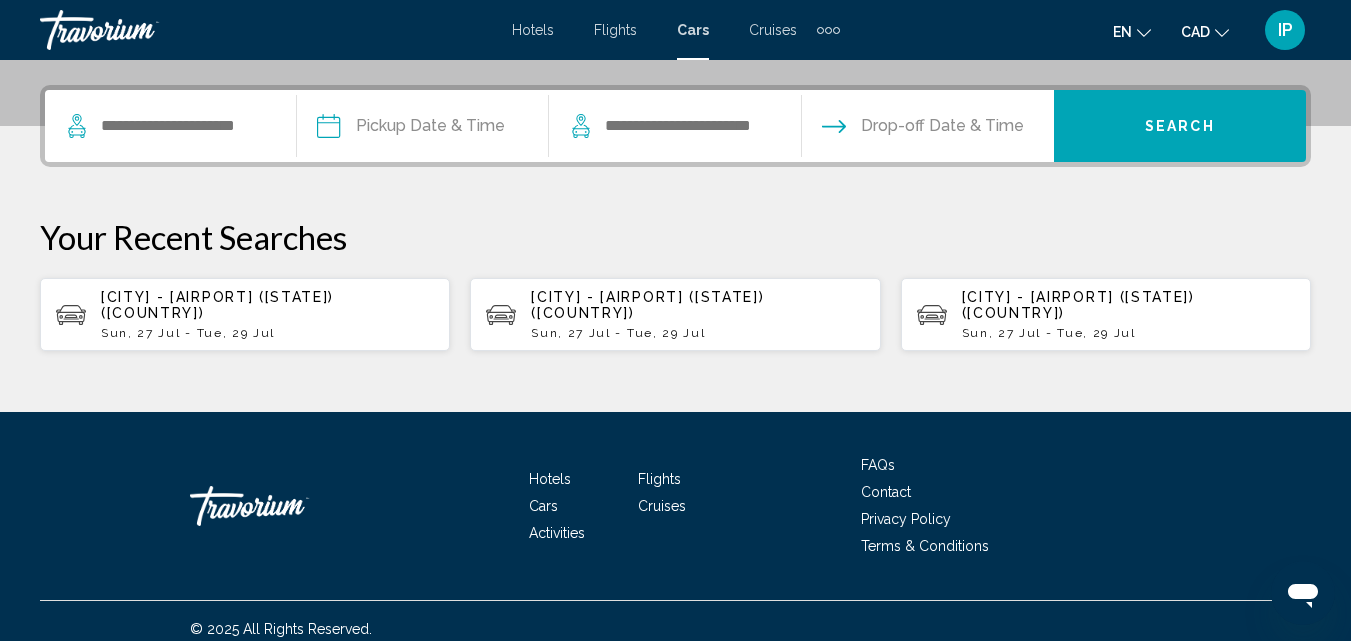 click on "[CITY] - [AIRPORT] ([STATE]) ([COUNTRY])" at bounding box center [217, 305] 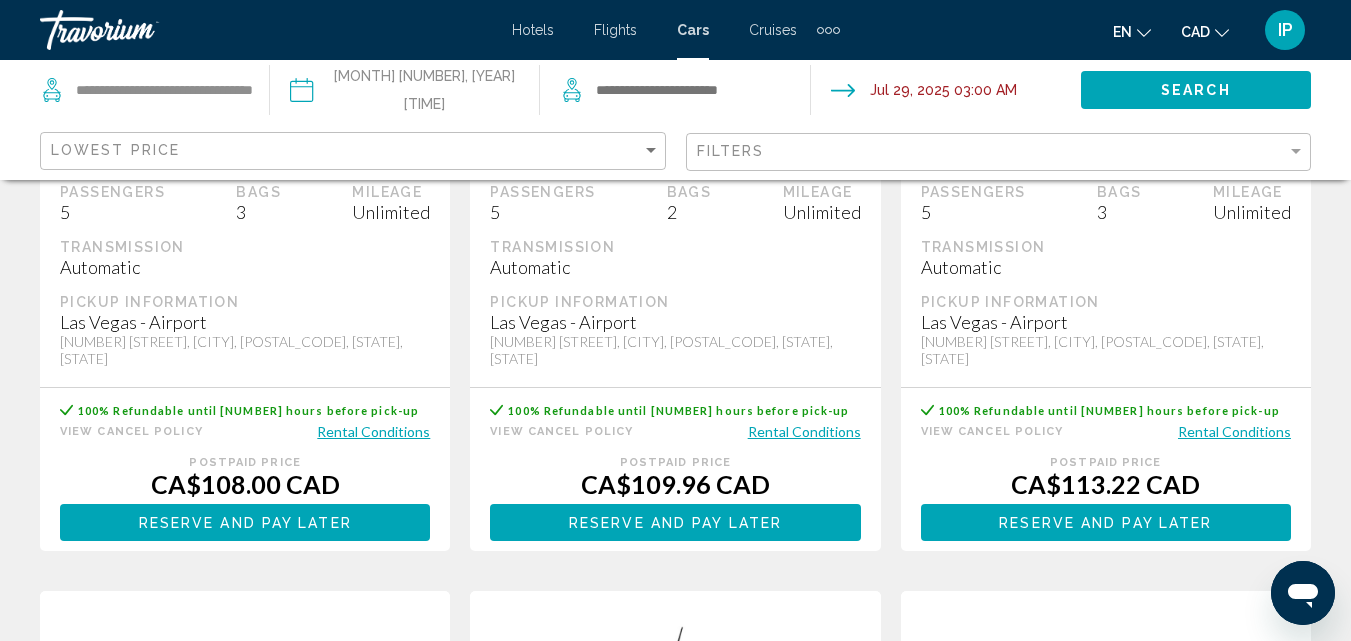 scroll, scrollTop: 0, scrollLeft: 0, axis: both 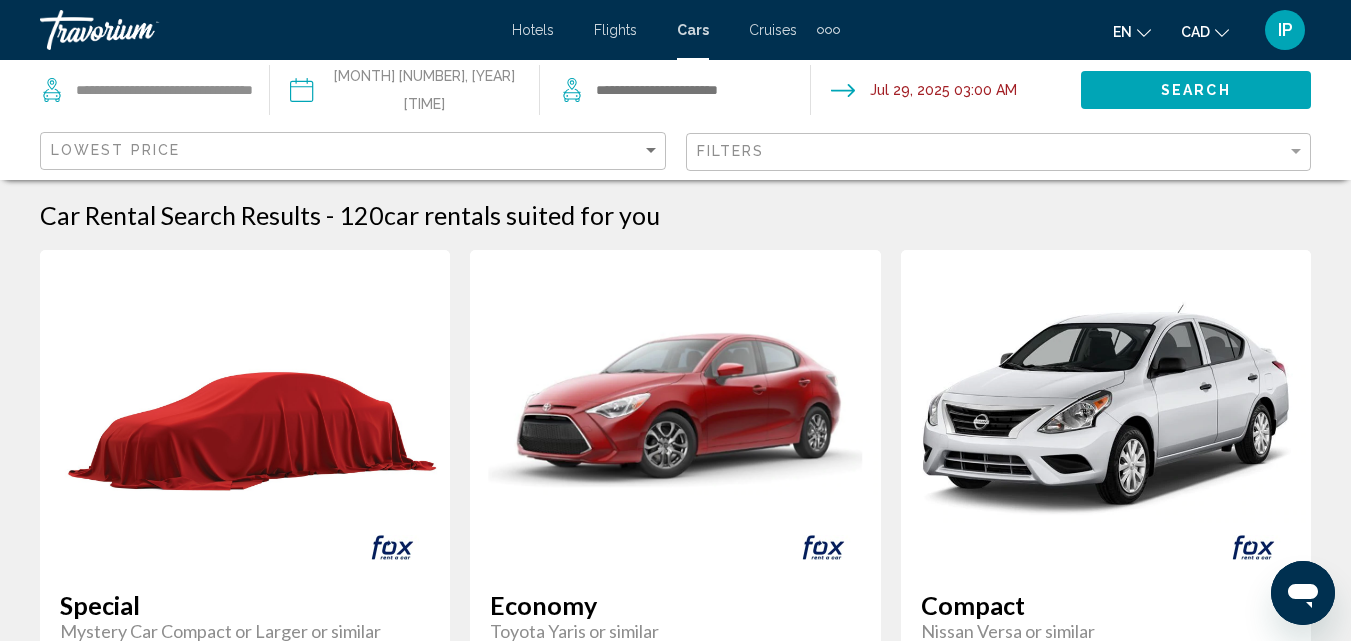 click at bounding box center (404, 93) 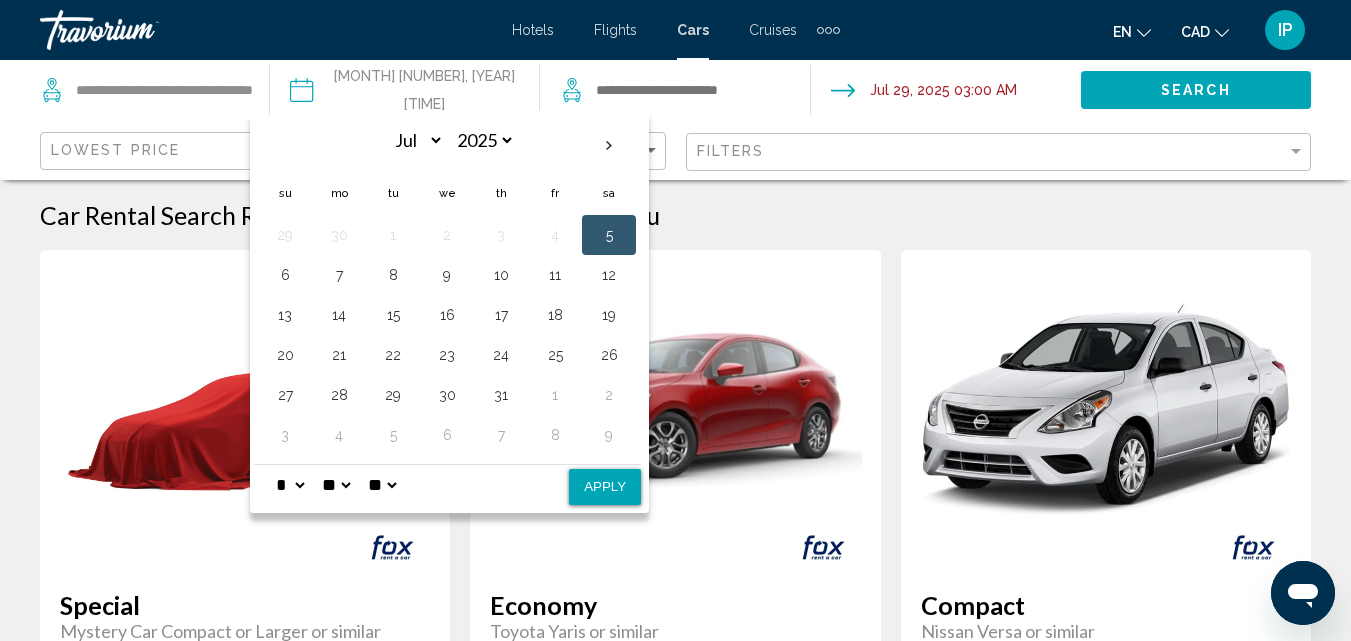 click on "* * * * * * * * * ** ** **" at bounding box center (290, 485) 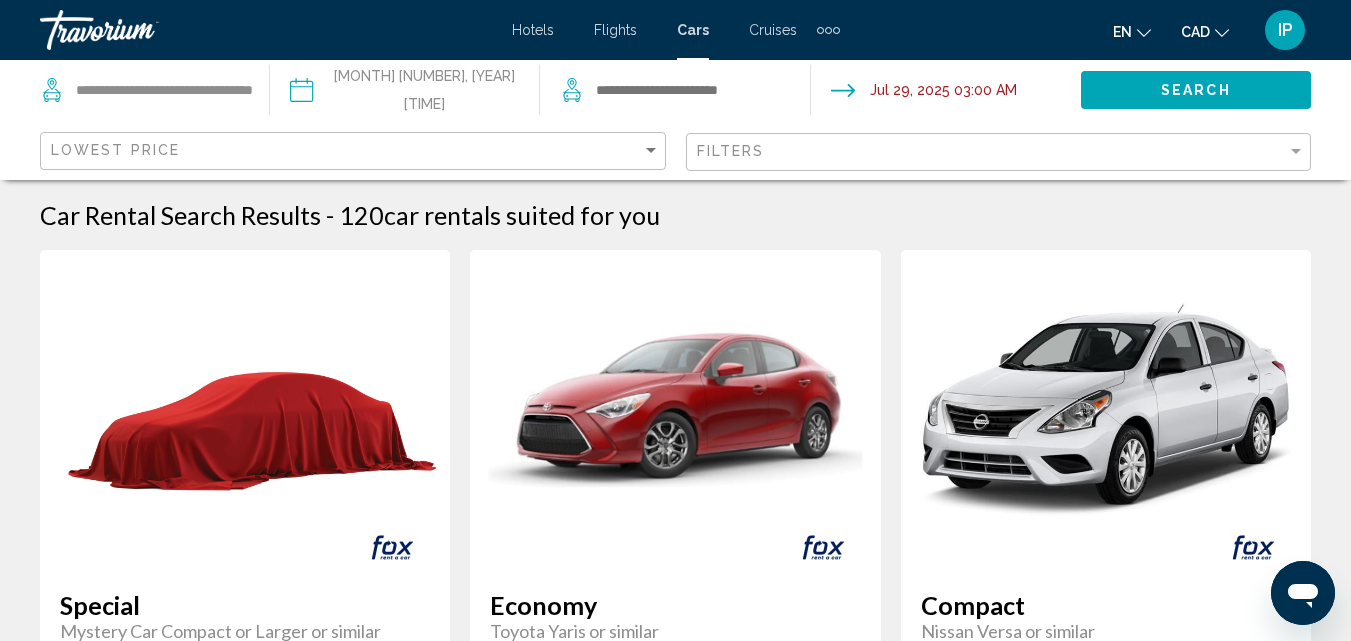click at bounding box center (404, 93) 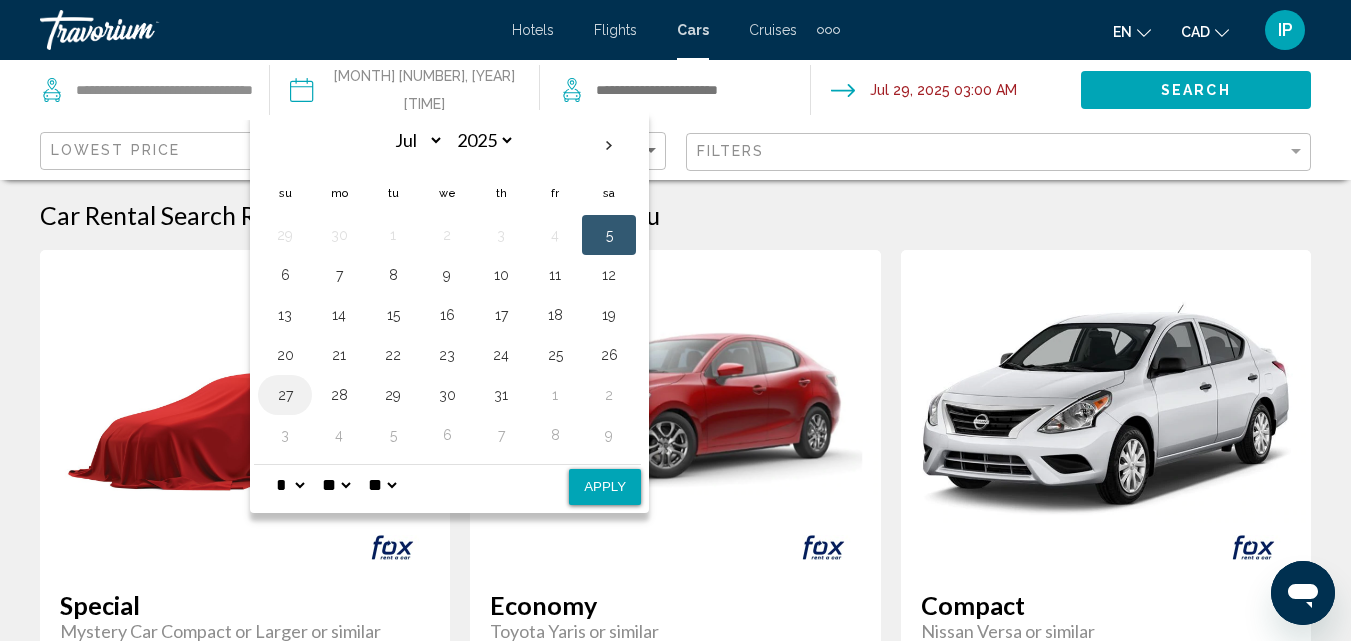 click on "27" at bounding box center [285, 395] 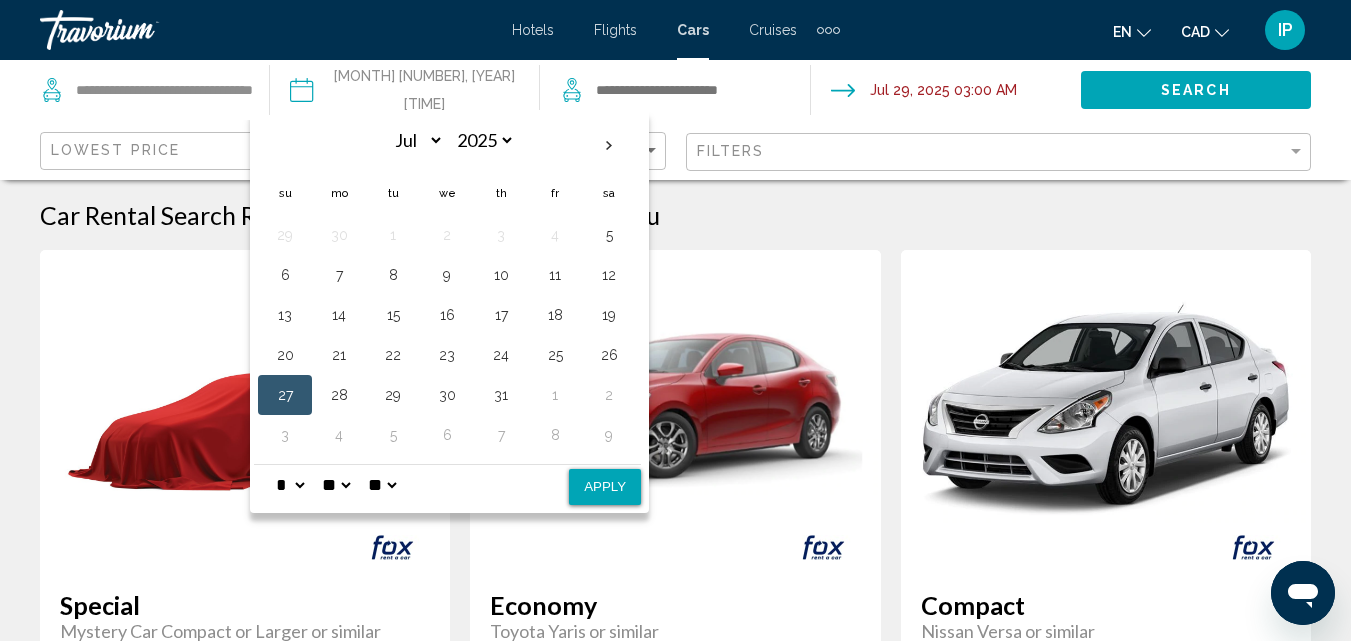 click on "* * * * * * * * * ** ** **" at bounding box center (290, 485) 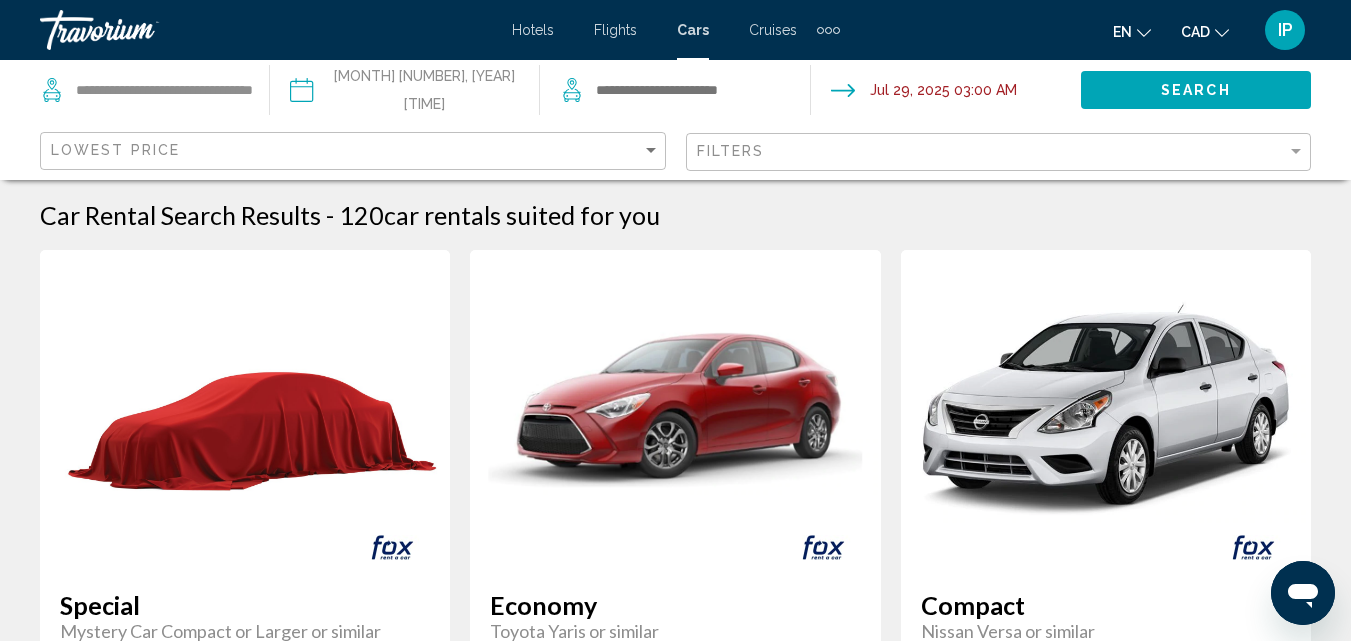 click at bounding box center (404, 93) 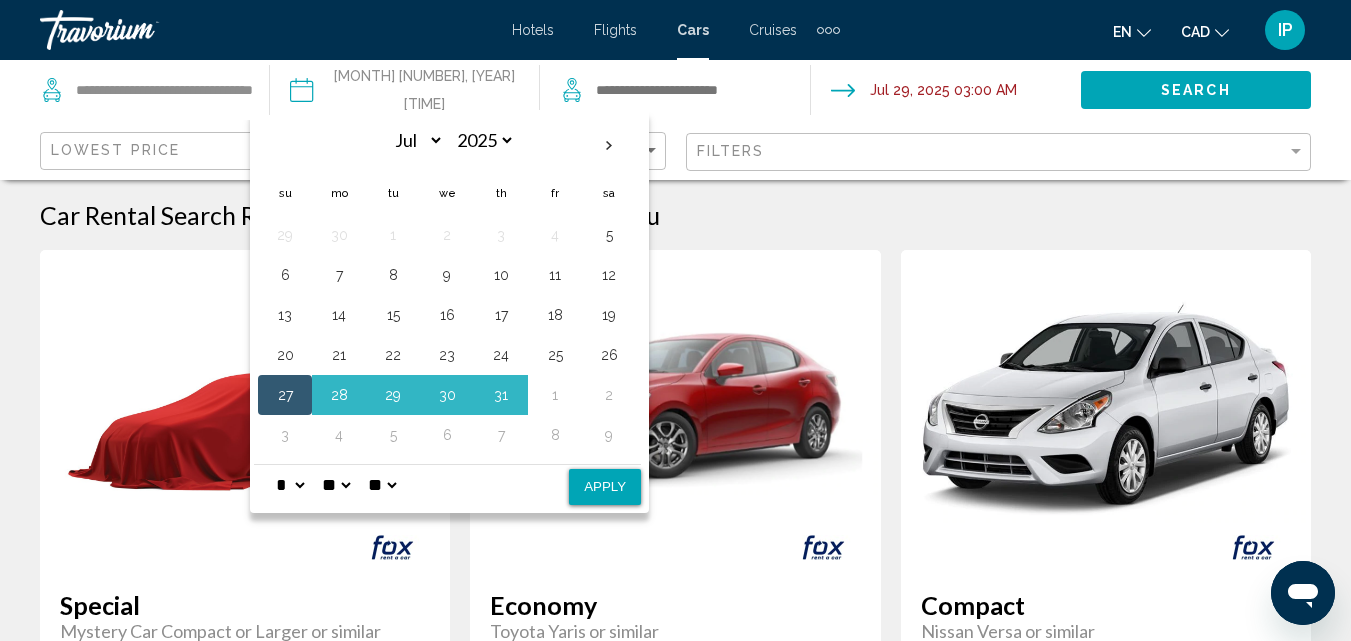 click on "** **" at bounding box center (382, 485) 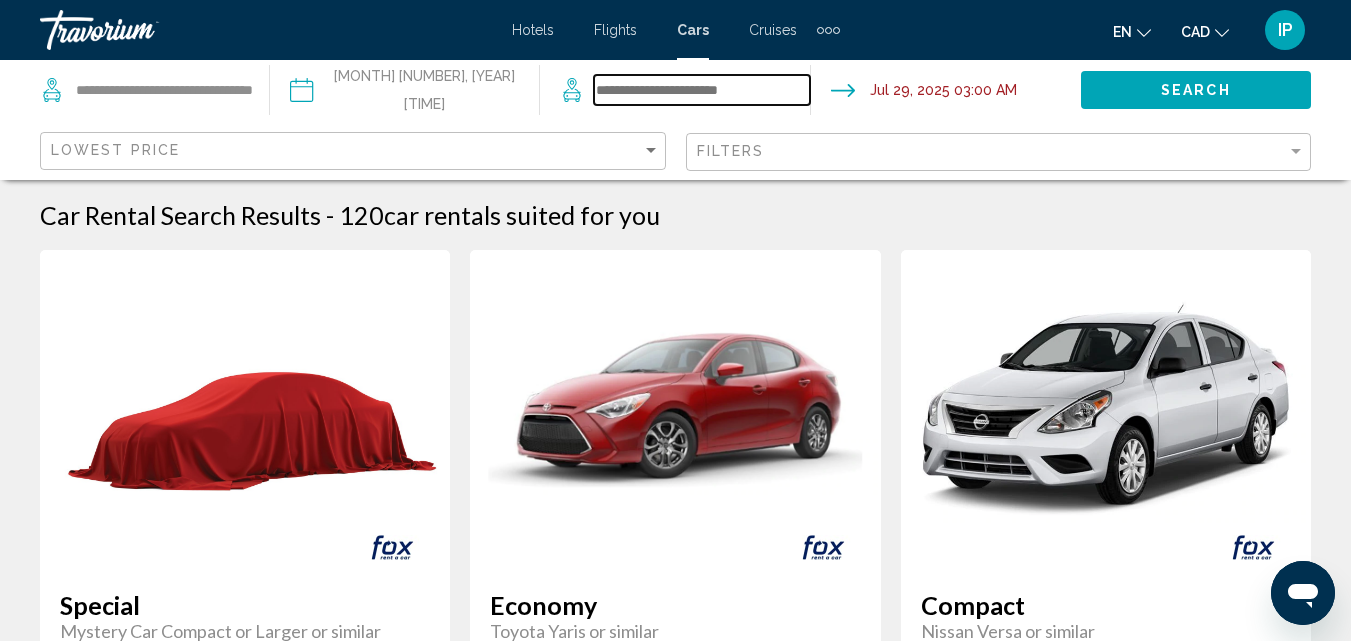 click at bounding box center (701, 90) 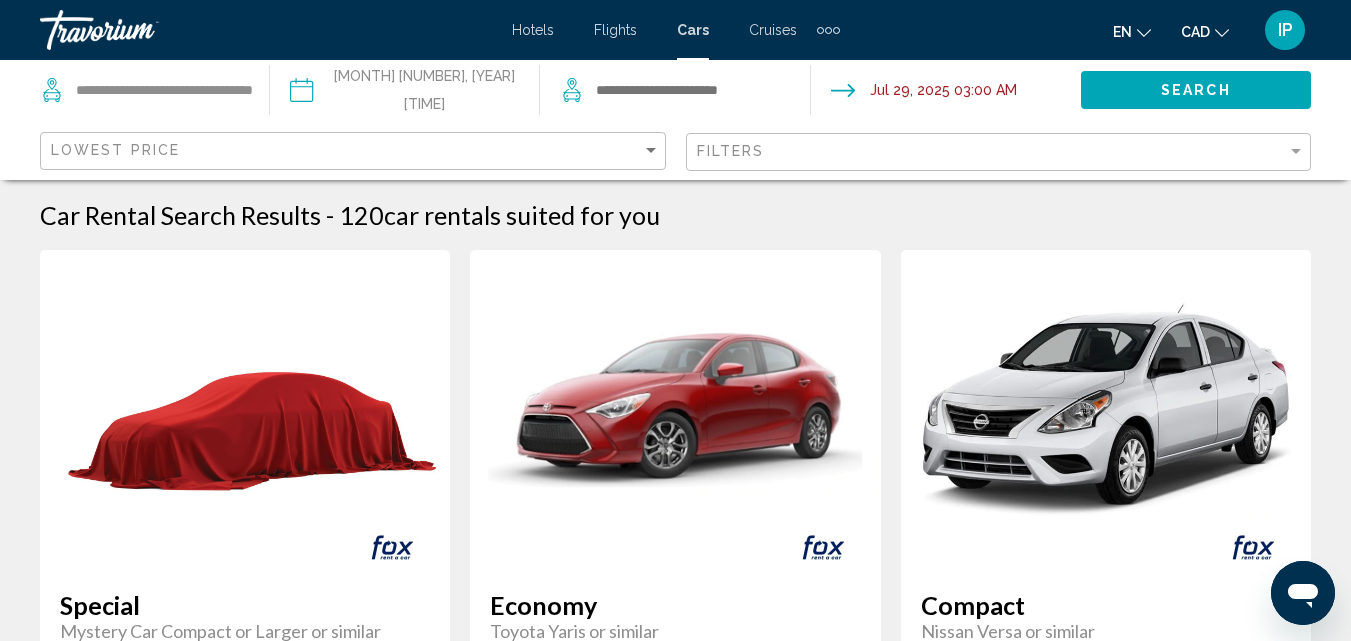click at bounding box center (945, 93) 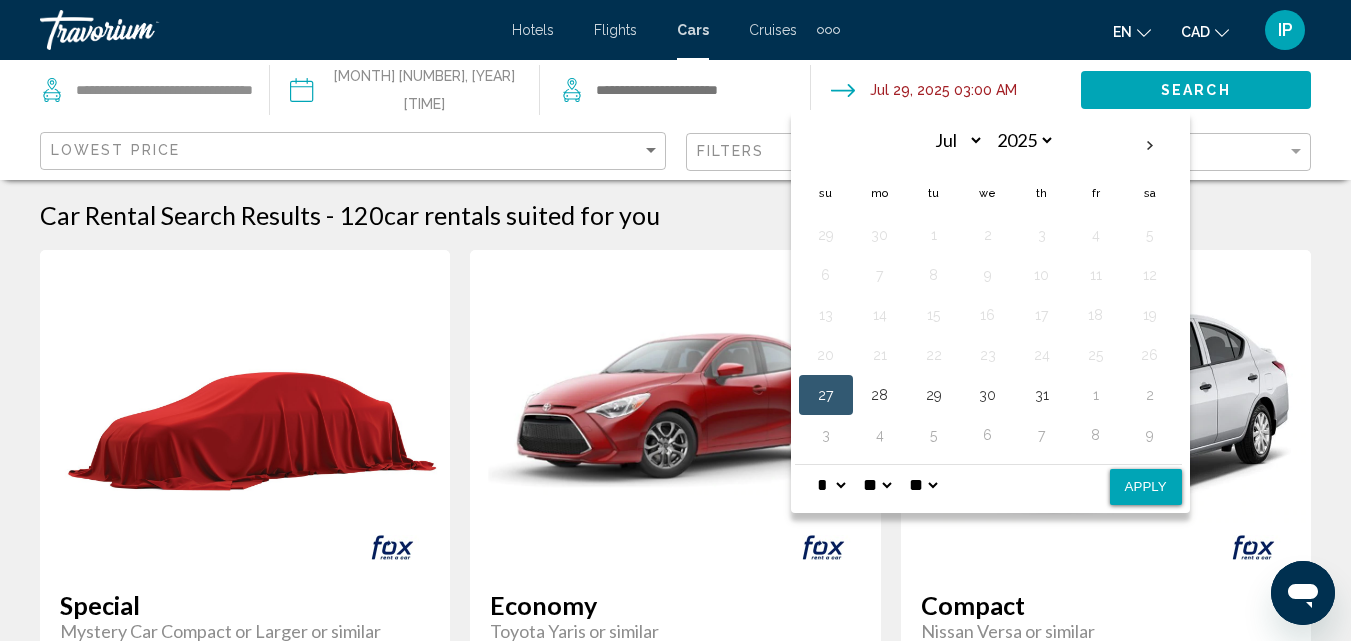 click on "* * * * * * * * * ** ** **" at bounding box center (831, 485) 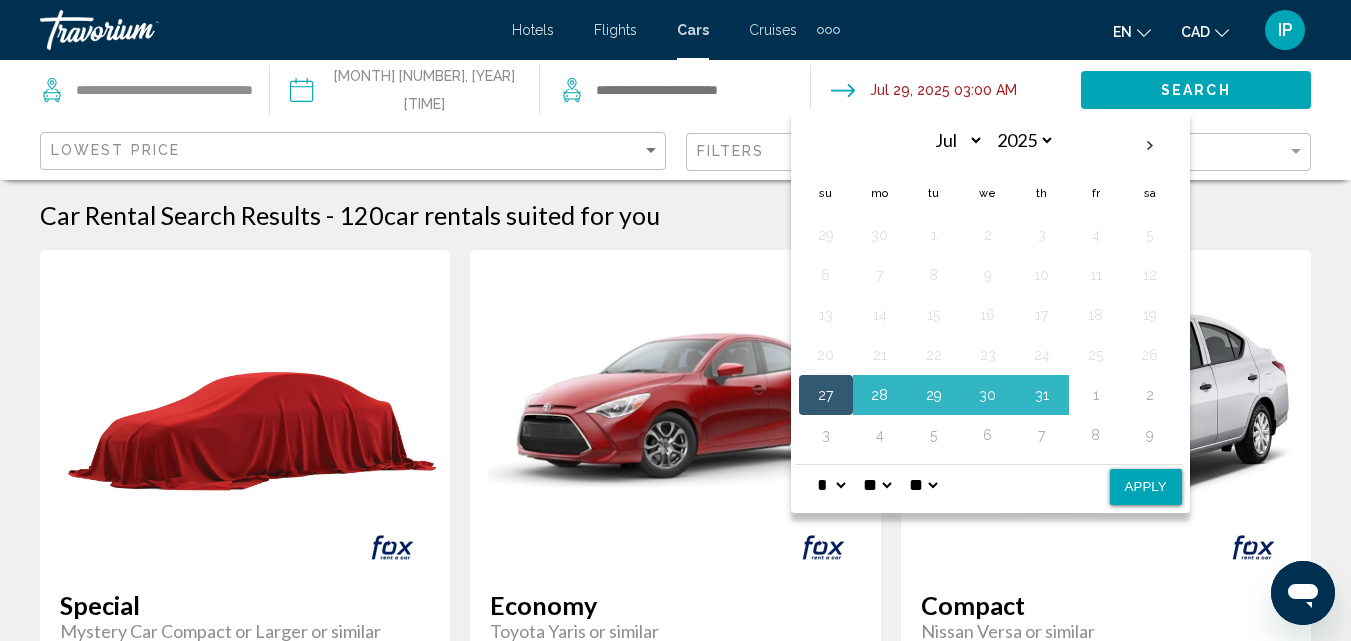 click on "** **" at bounding box center [923, 485] 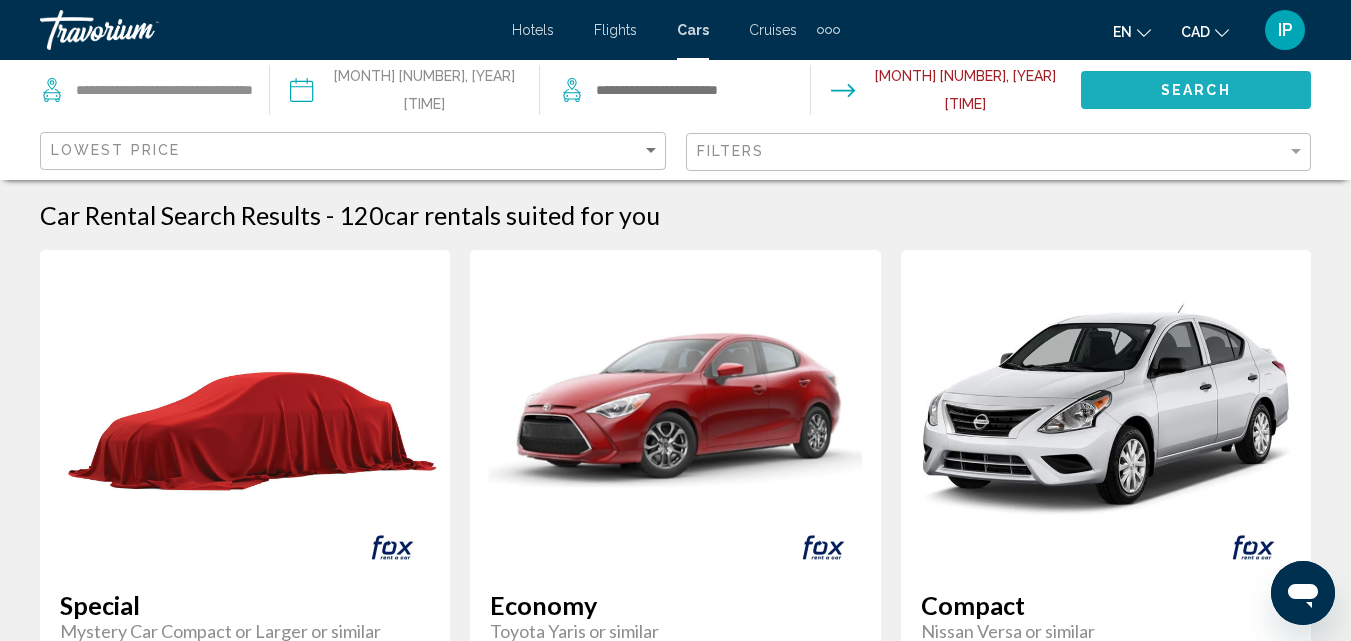 click on "Search" at bounding box center (1196, 89) 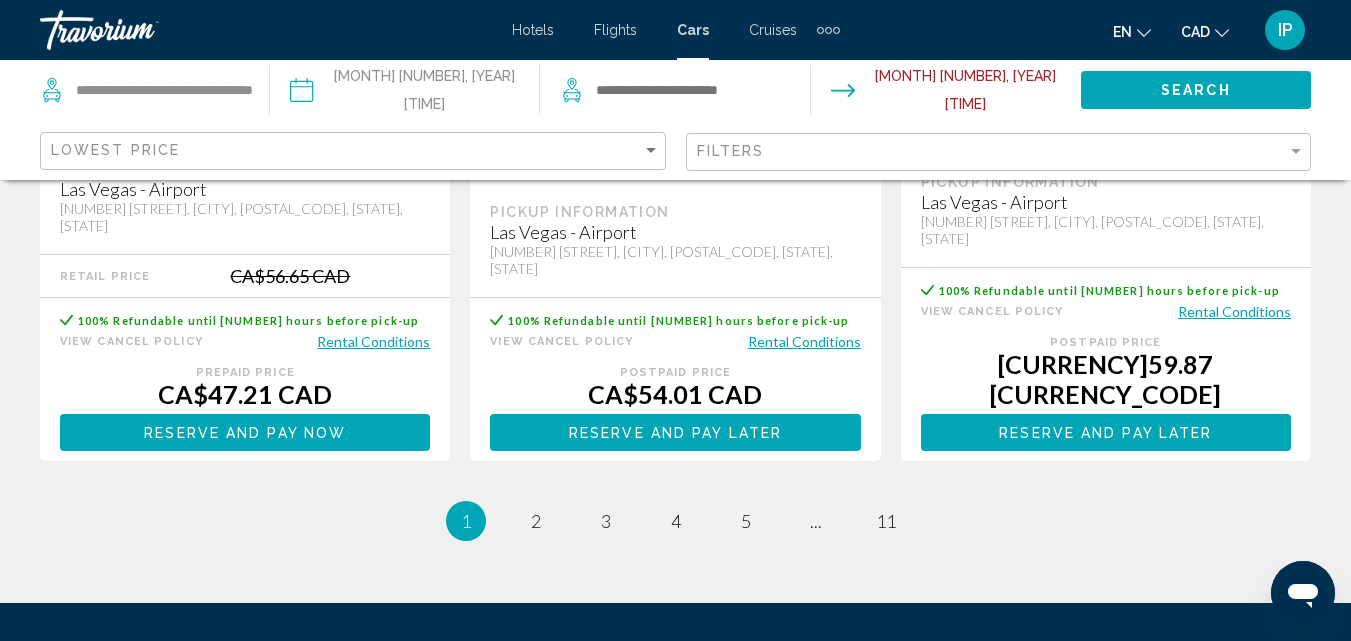 scroll, scrollTop: 3253, scrollLeft: 0, axis: vertical 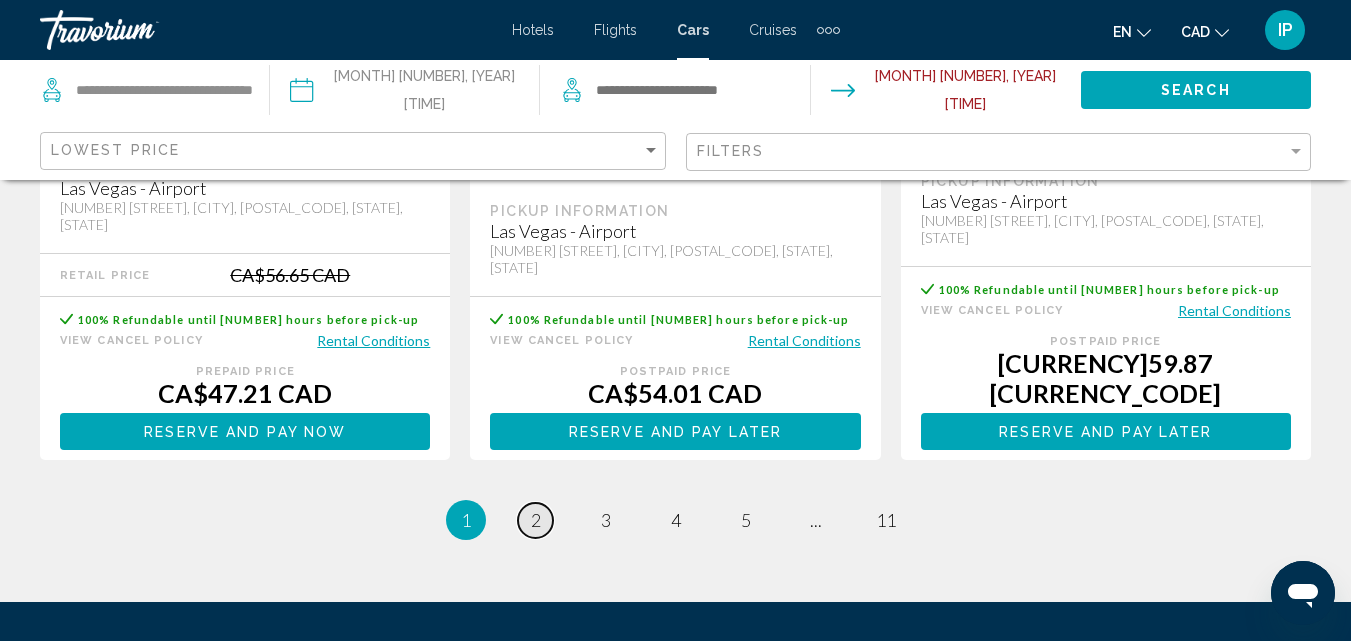 click on "page  2" at bounding box center [535, 520] 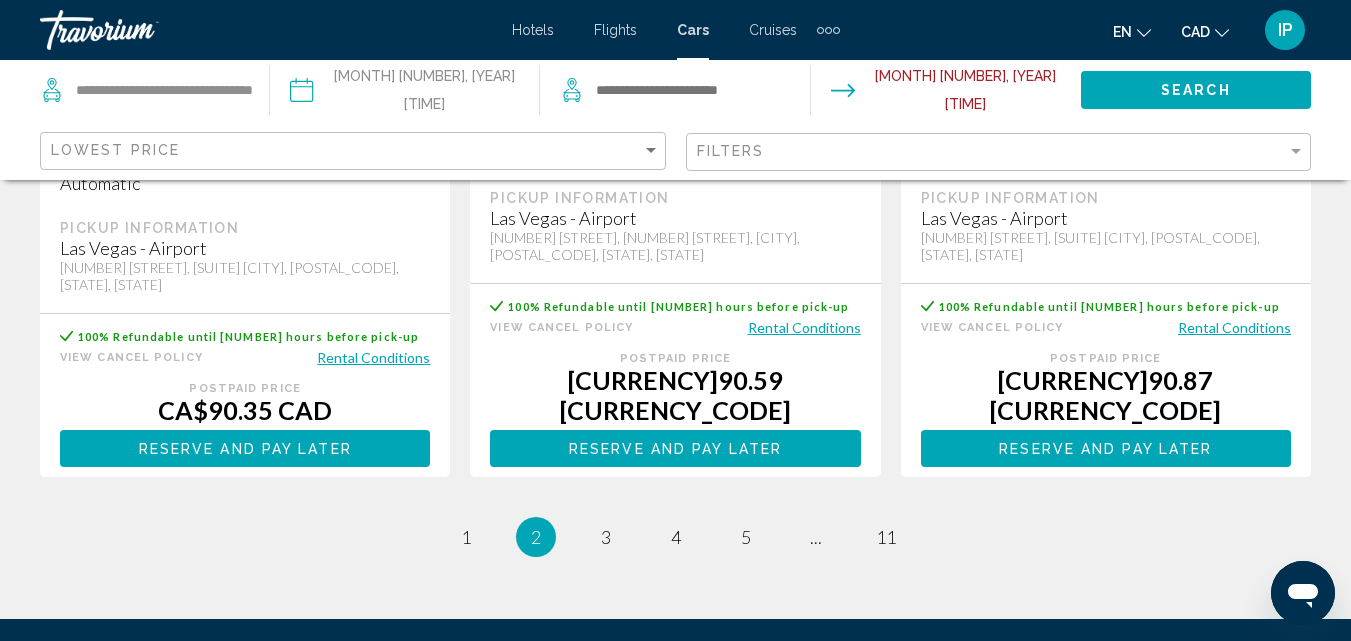 scroll, scrollTop: 3113, scrollLeft: 0, axis: vertical 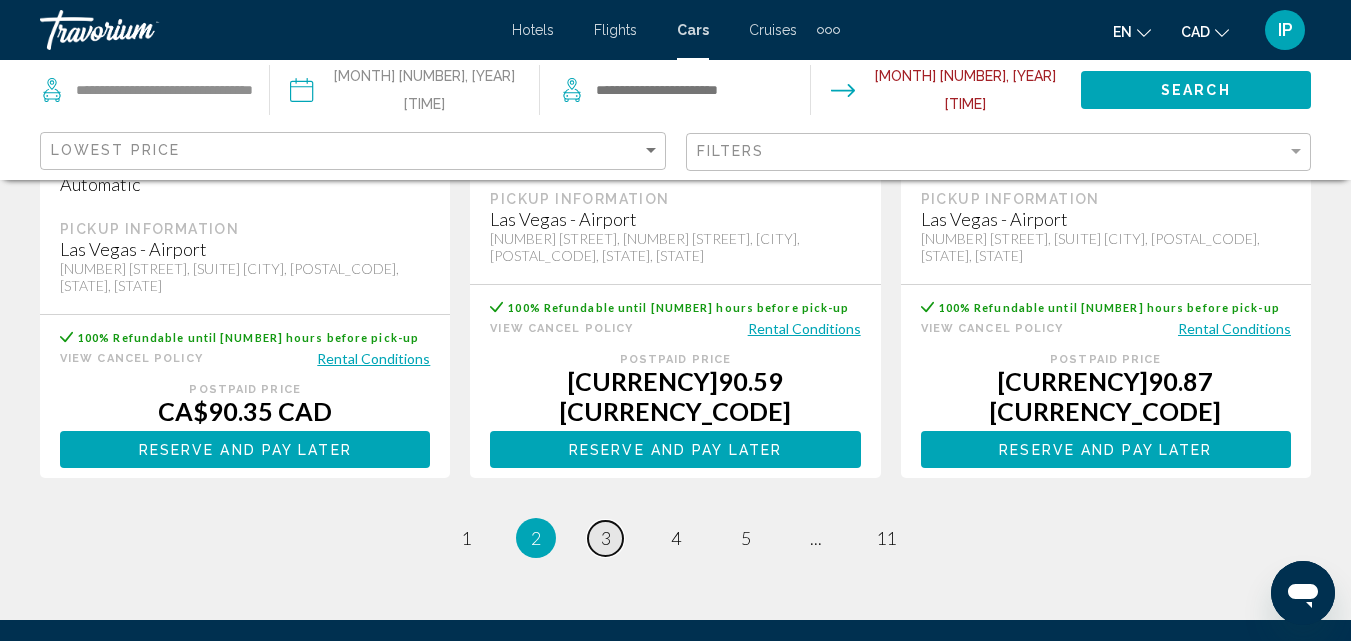 click on "3" at bounding box center [466, 538] 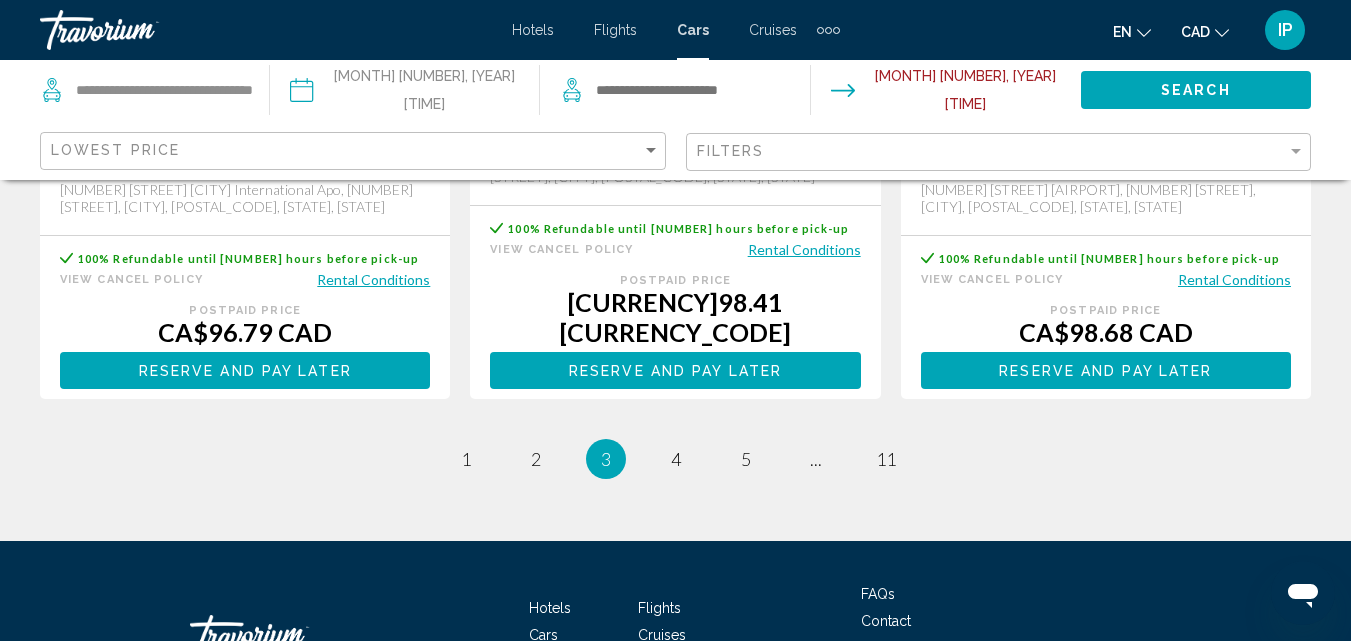 scroll, scrollTop: 3217, scrollLeft: 0, axis: vertical 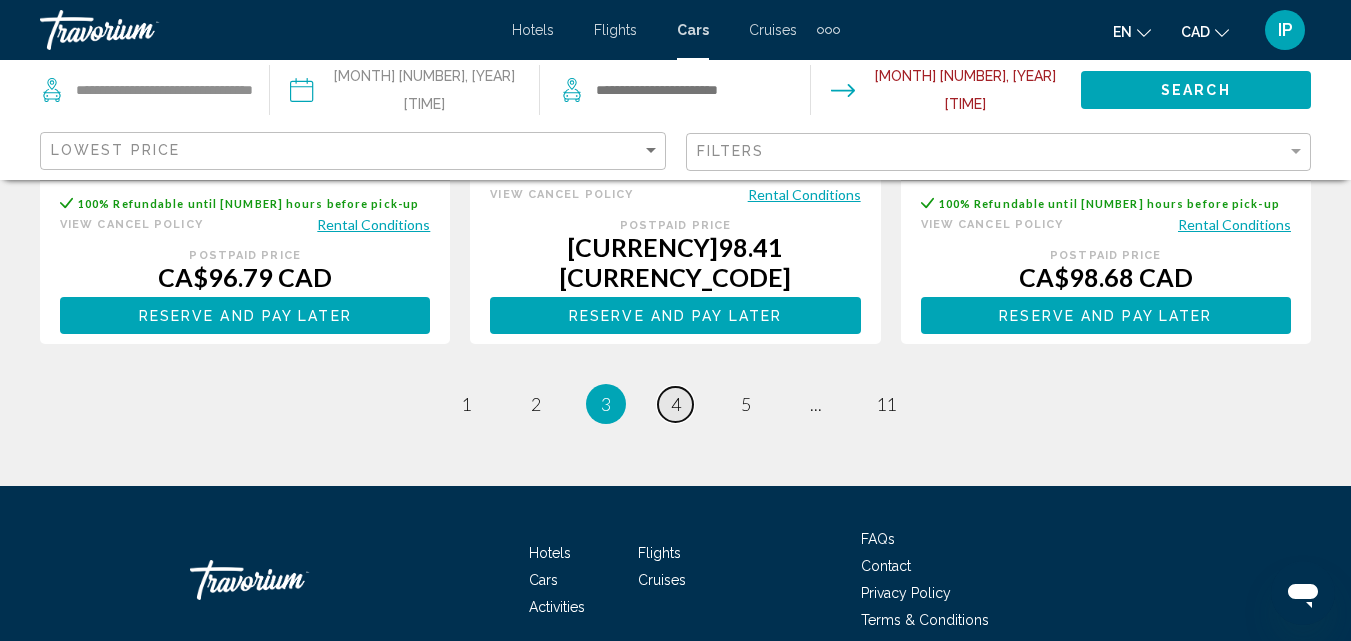 click on "4" at bounding box center [466, 404] 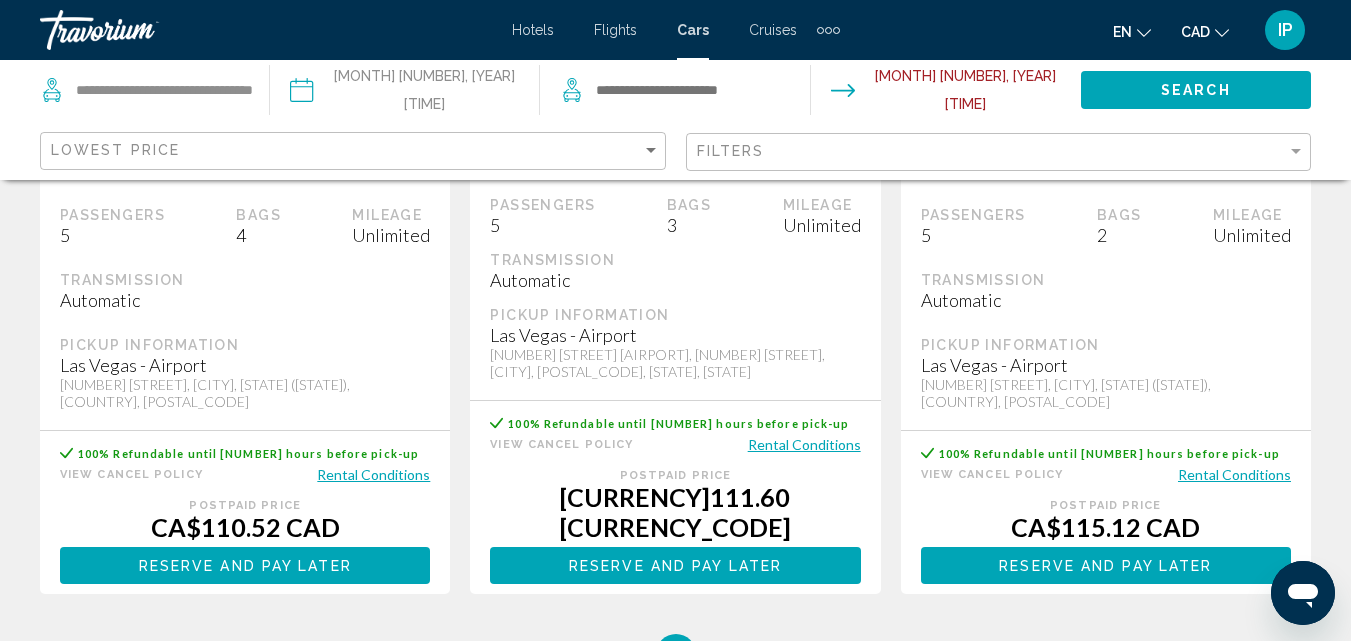 scroll, scrollTop: 3015, scrollLeft: 0, axis: vertical 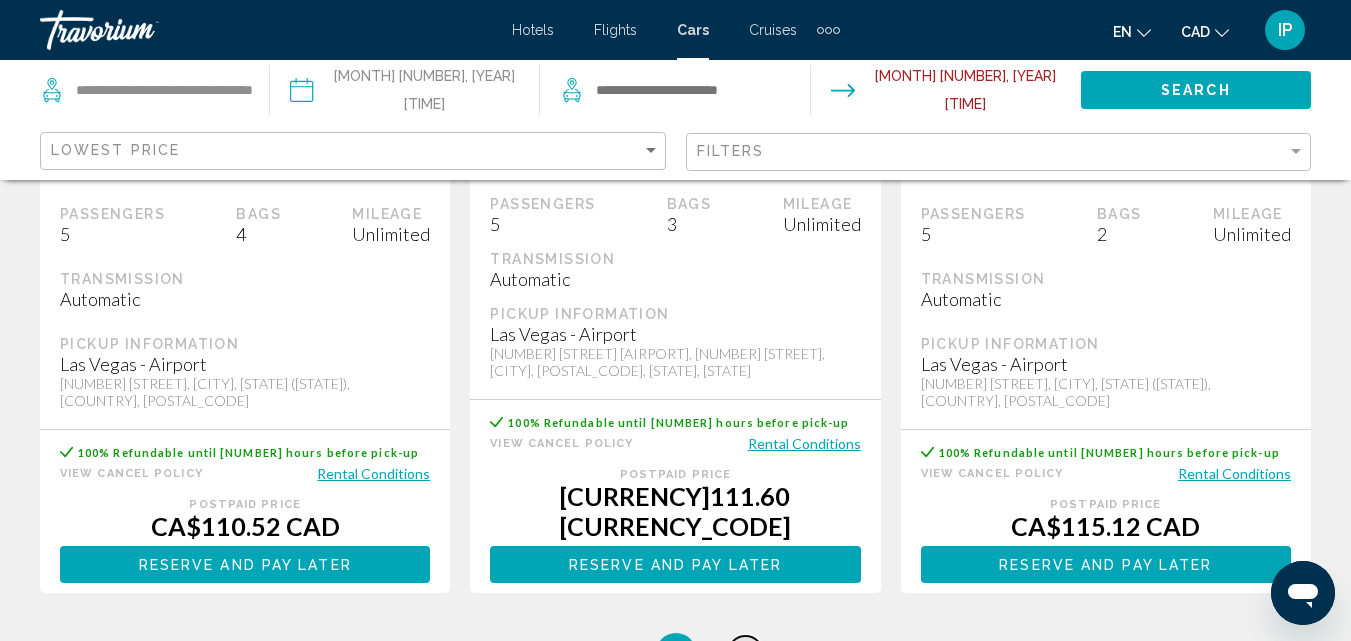 click on "page  5" at bounding box center (465, 653) 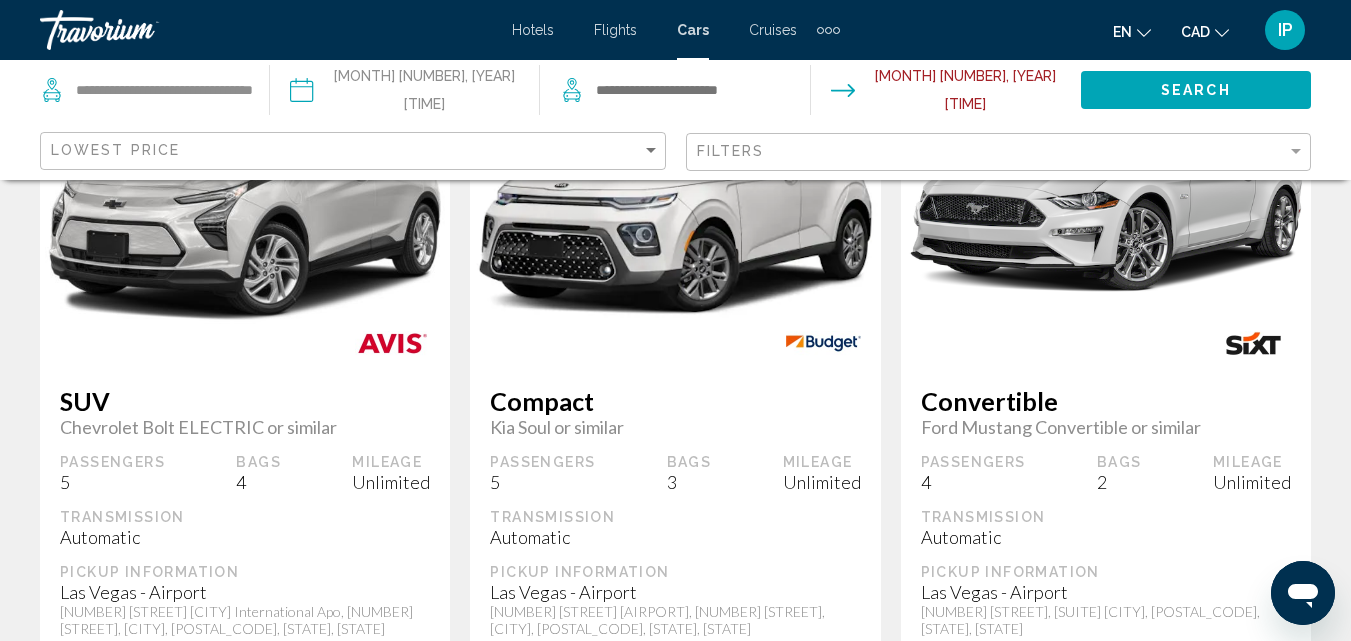 scroll, scrollTop: 1864, scrollLeft: 0, axis: vertical 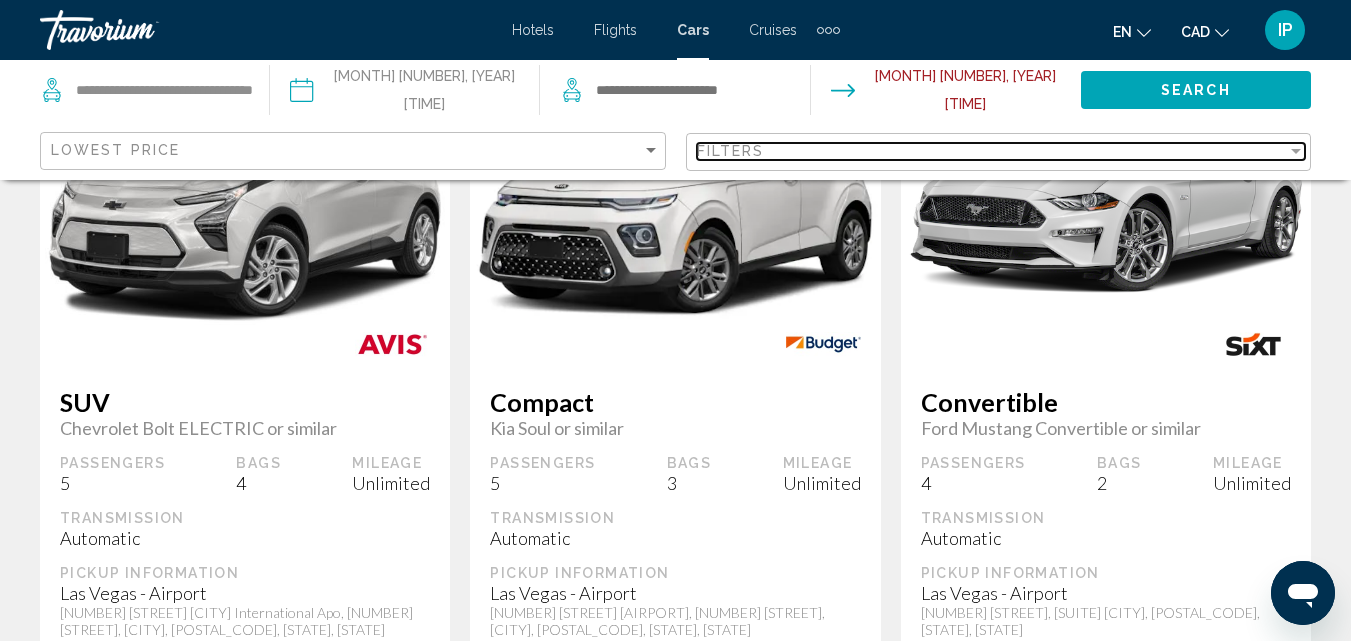 click on "Filters" at bounding box center (992, 151) 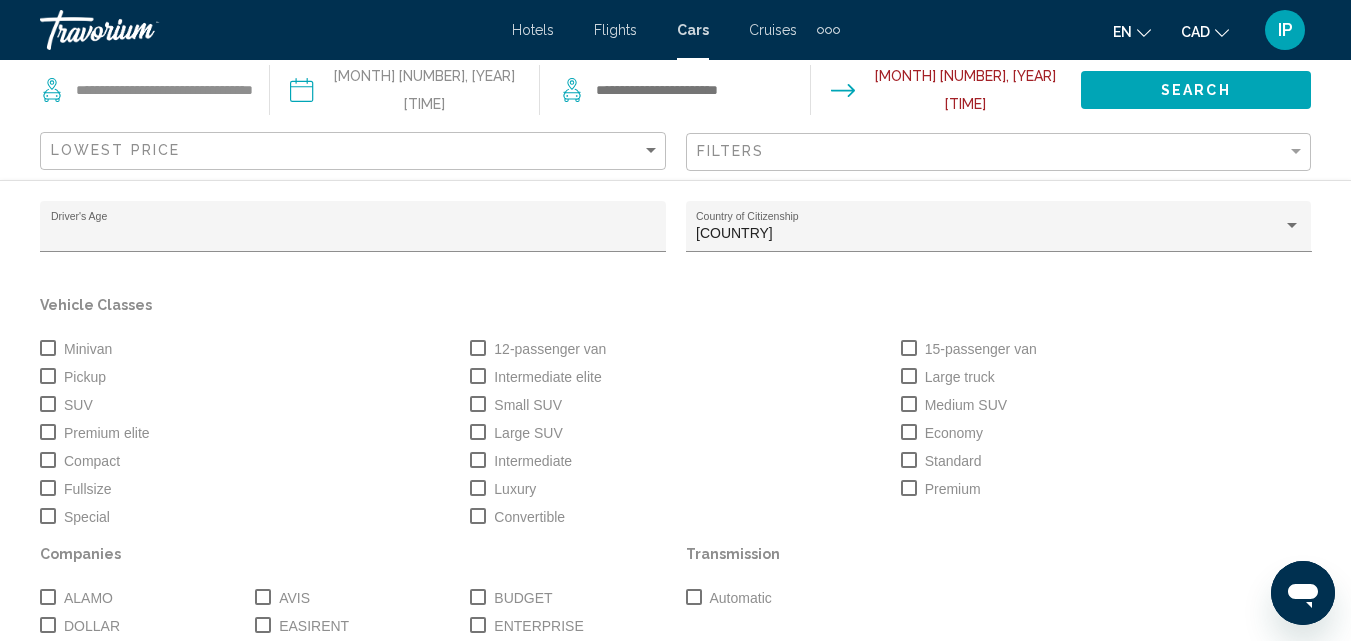 click at bounding box center [48, 348] 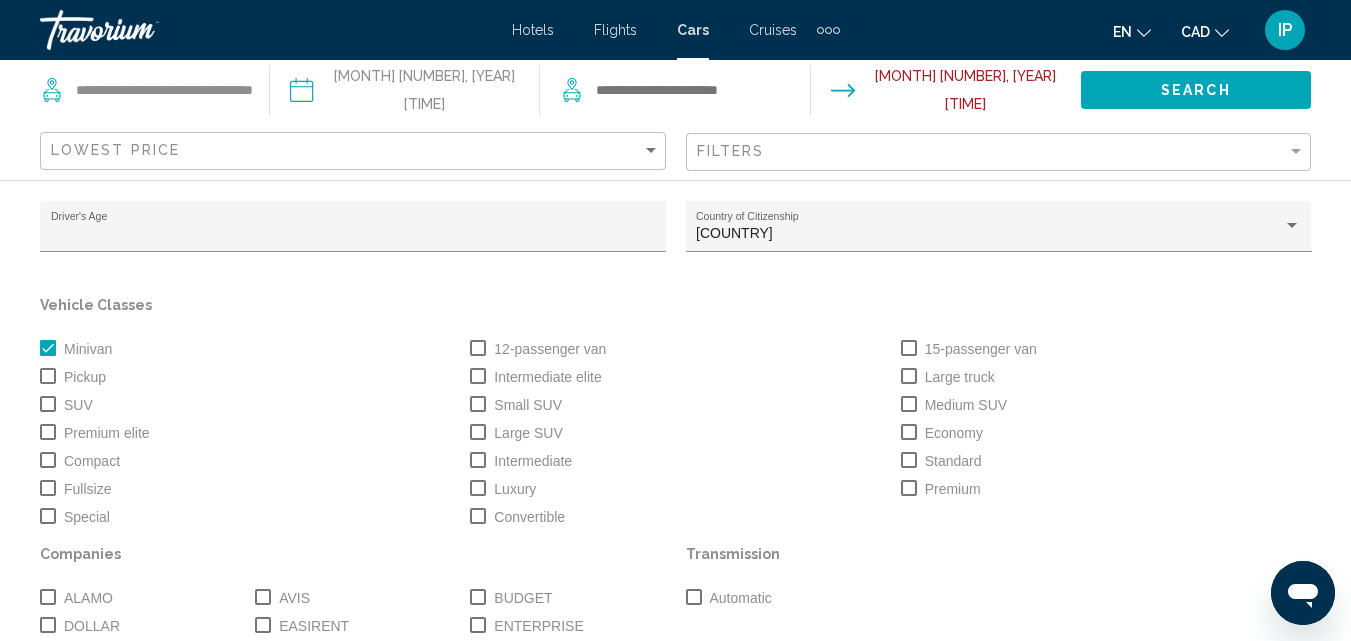 scroll, scrollTop: 788, scrollLeft: 0, axis: vertical 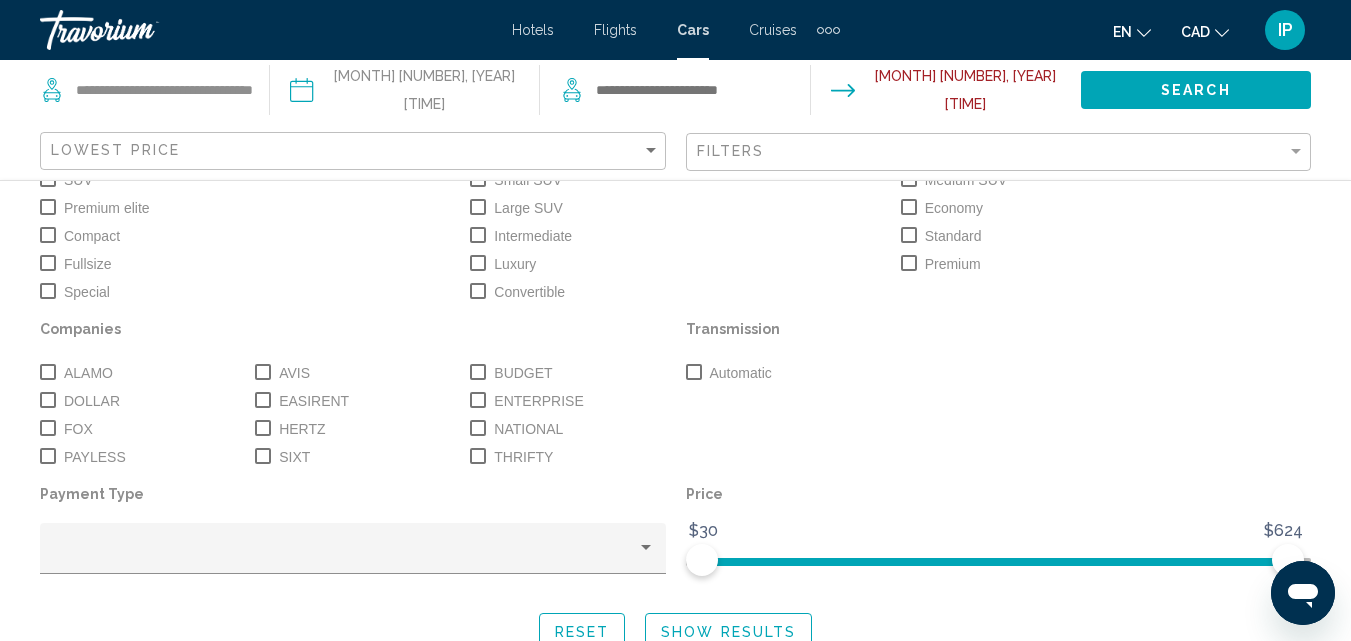 click on "Show Results" at bounding box center [728, 632] 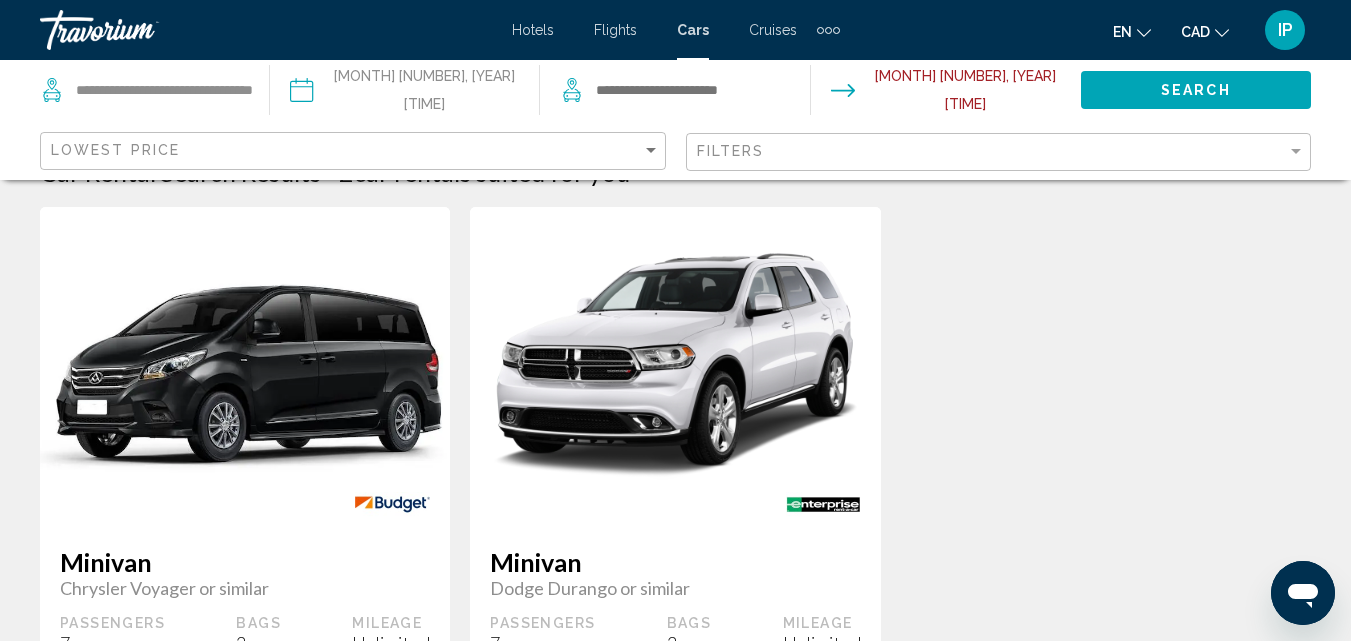scroll, scrollTop: 0, scrollLeft: 0, axis: both 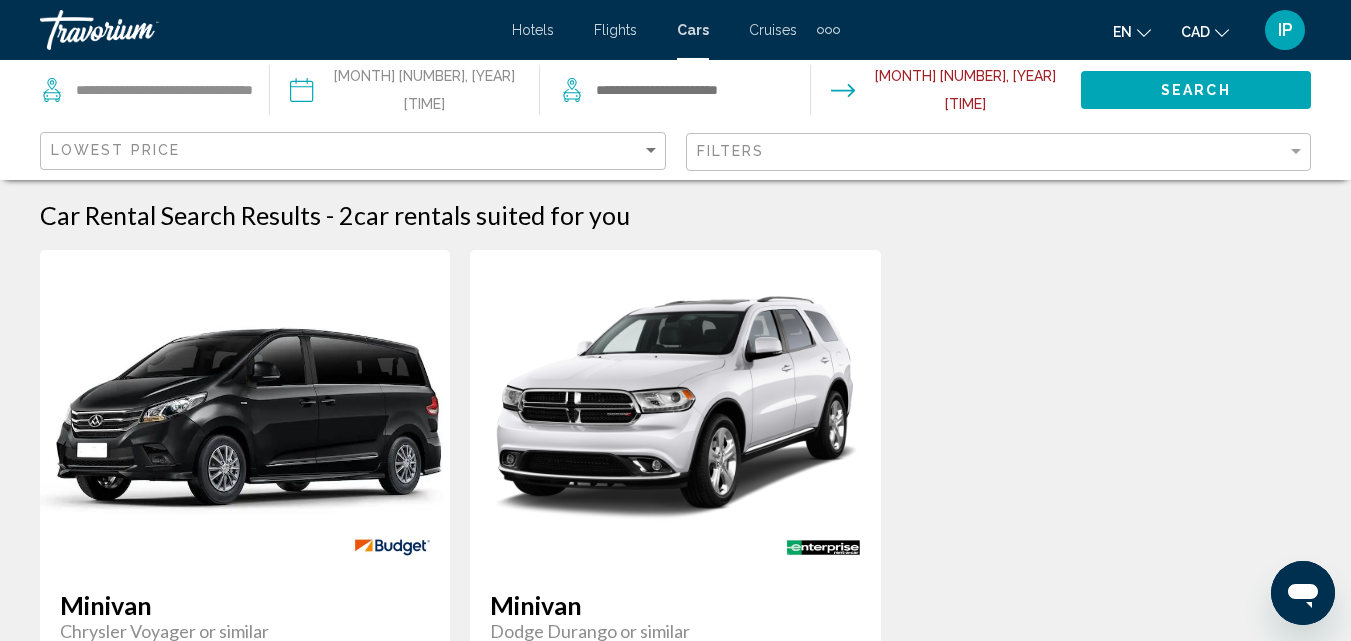 click on "**********" at bounding box center [404, 93] 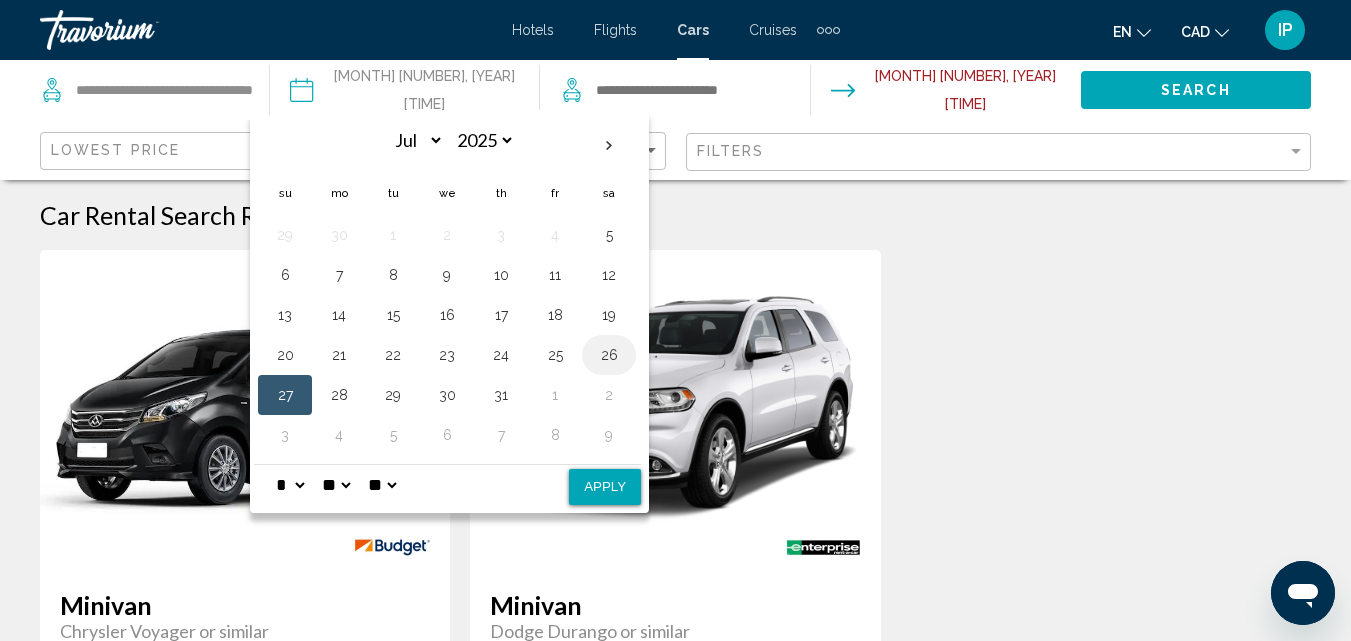 click on "26" at bounding box center [609, 355] 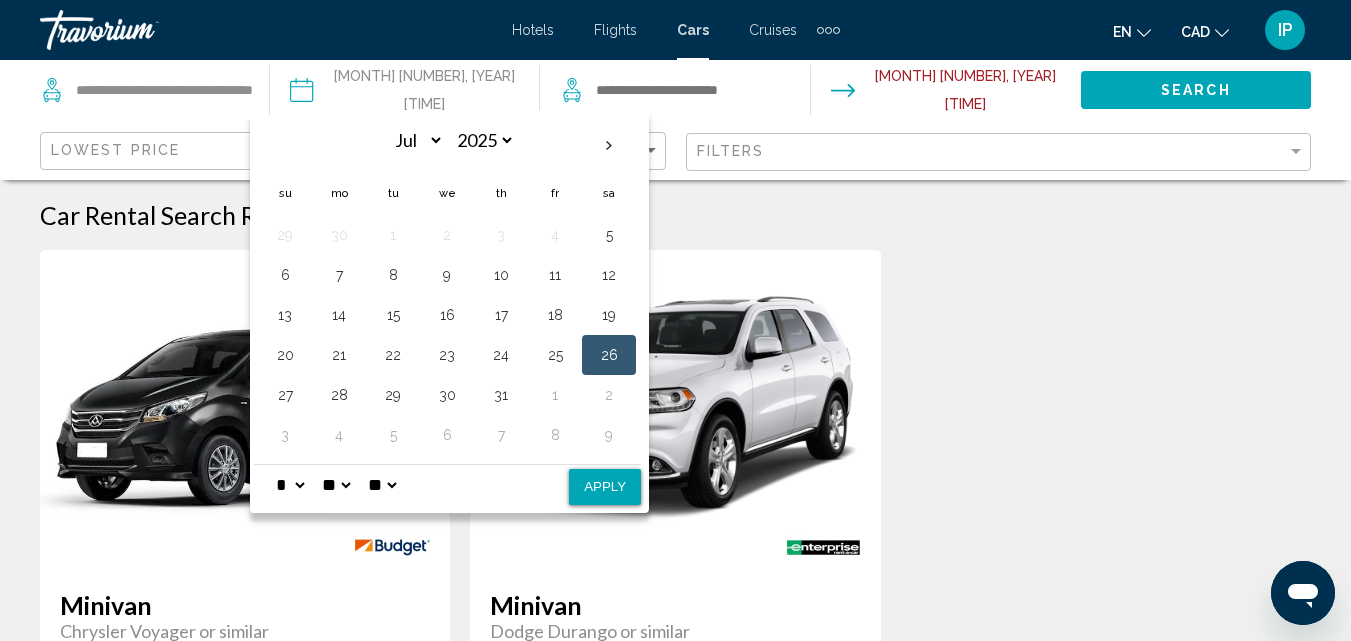 click on "* * * * * * * * * ** ** **" at bounding box center (290, 485) 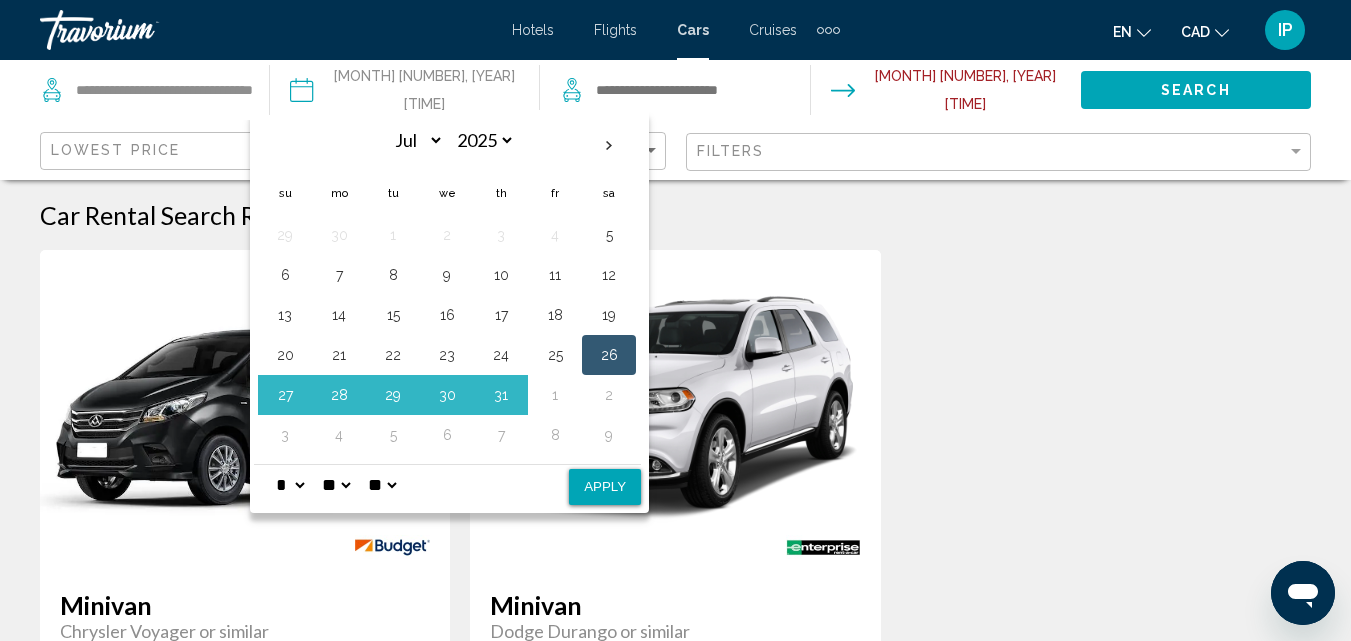 click on "Apply" at bounding box center [605, 487] 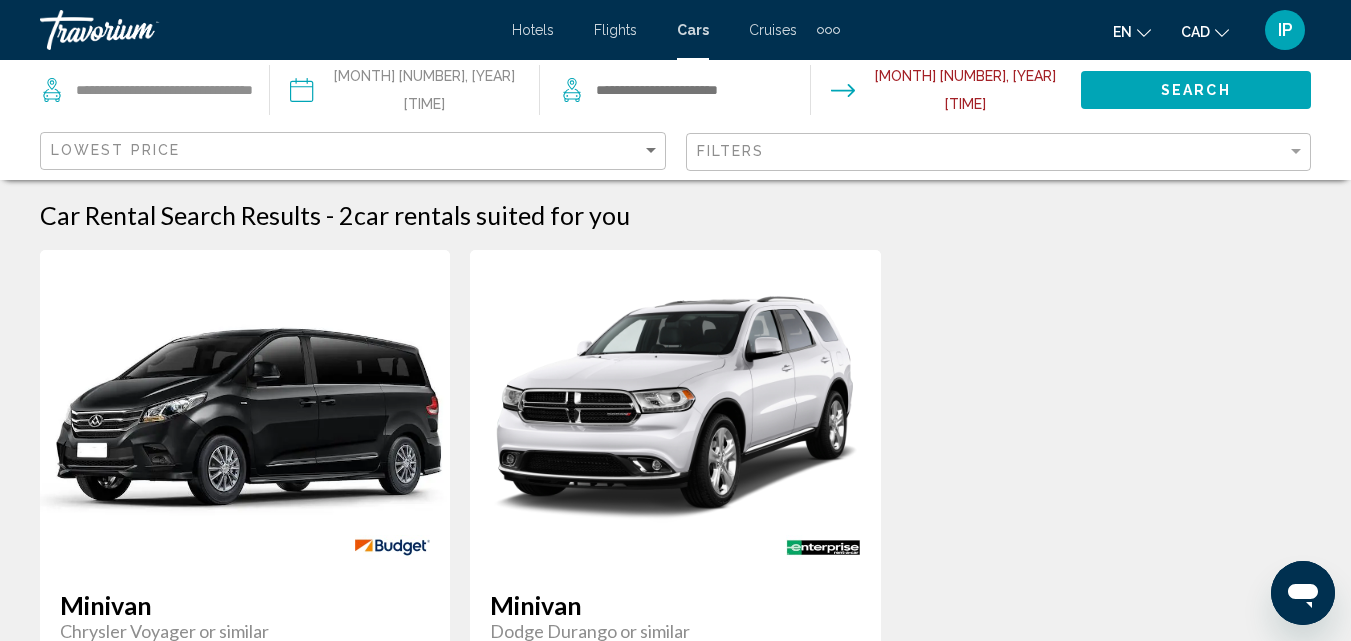 click on "Search" at bounding box center [1196, 89] 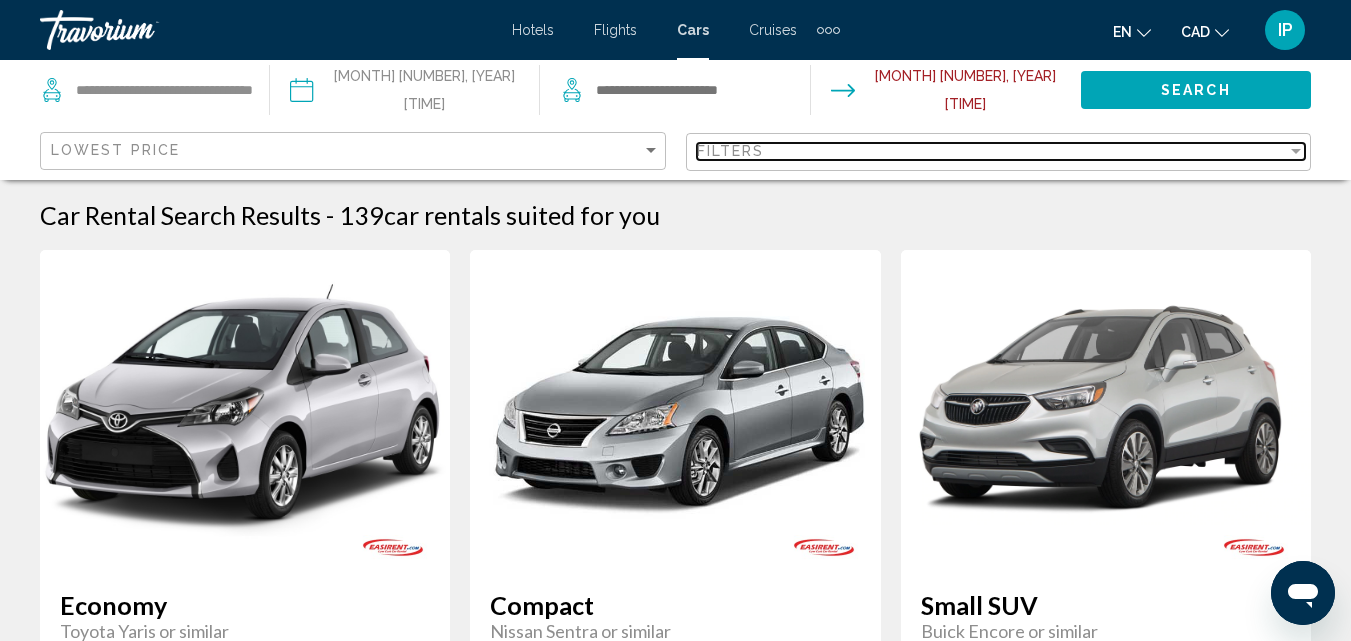 click at bounding box center [1296, 151] 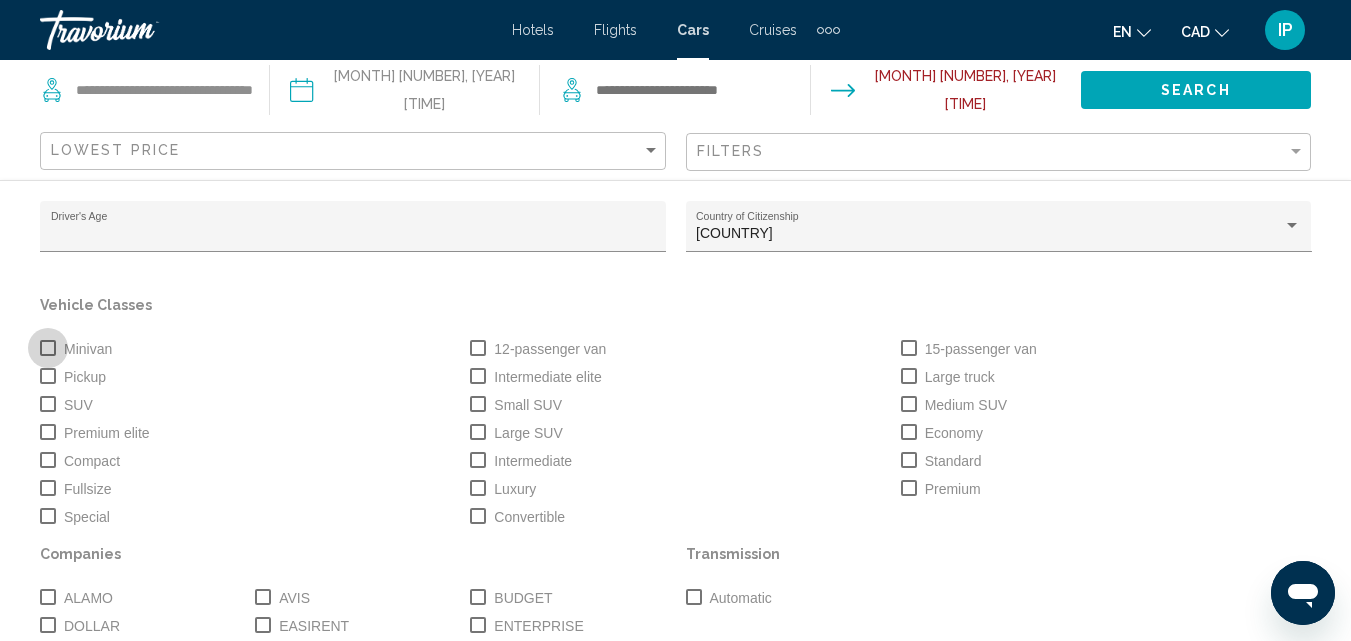 click at bounding box center [48, 348] 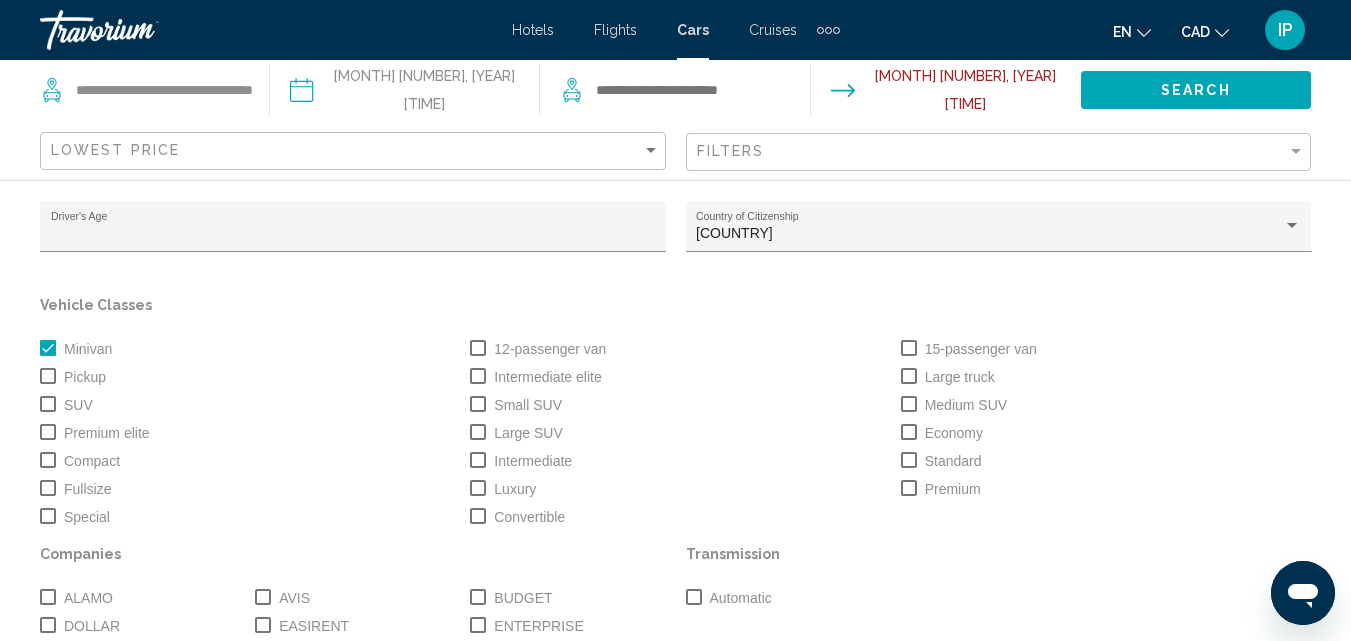 scroll, scrollTop: 225, scrollLeft: 0, axis: vertical 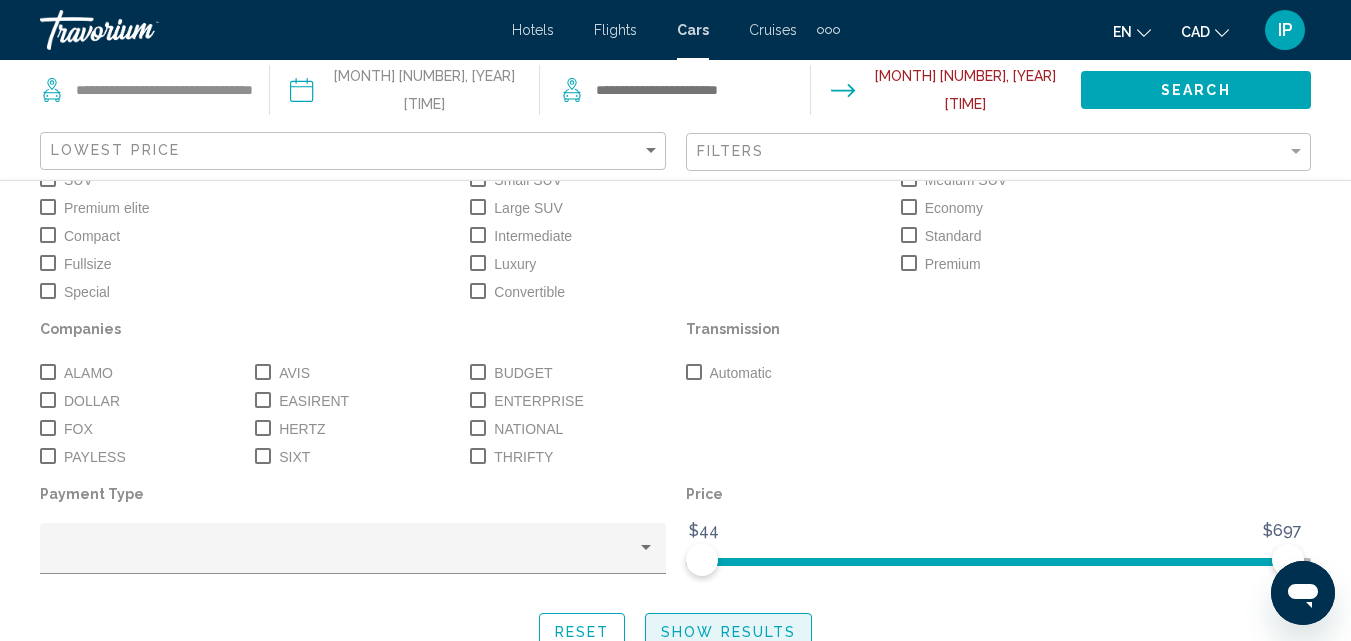 click on "Show Results" at bounding box center [728, 631] 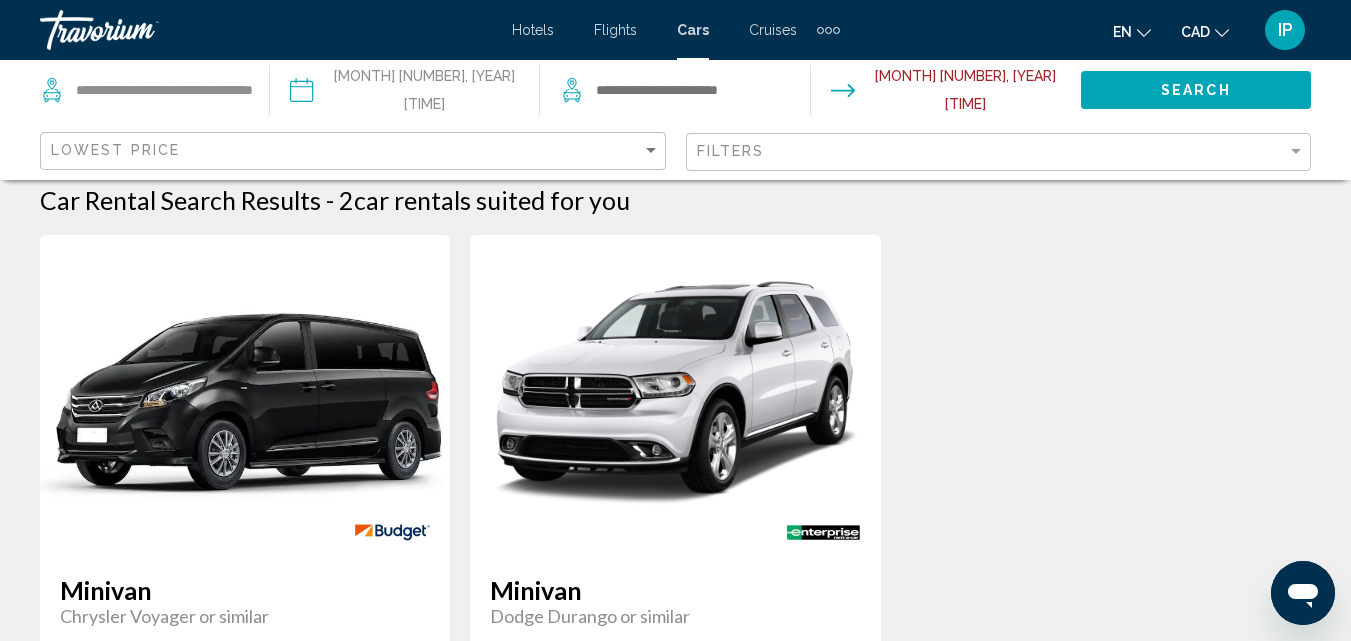 scroll, scrollTop: 0, scrollLeft: 0, axis: both 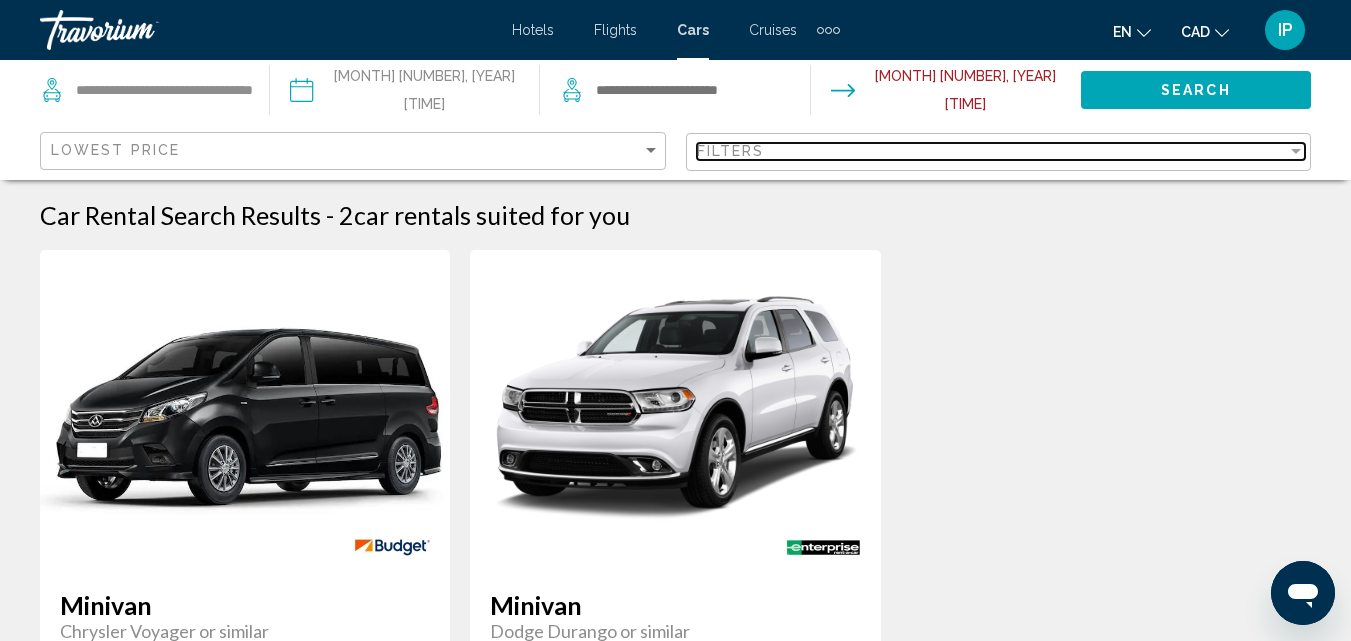 click at bounding box center (1296, 151) 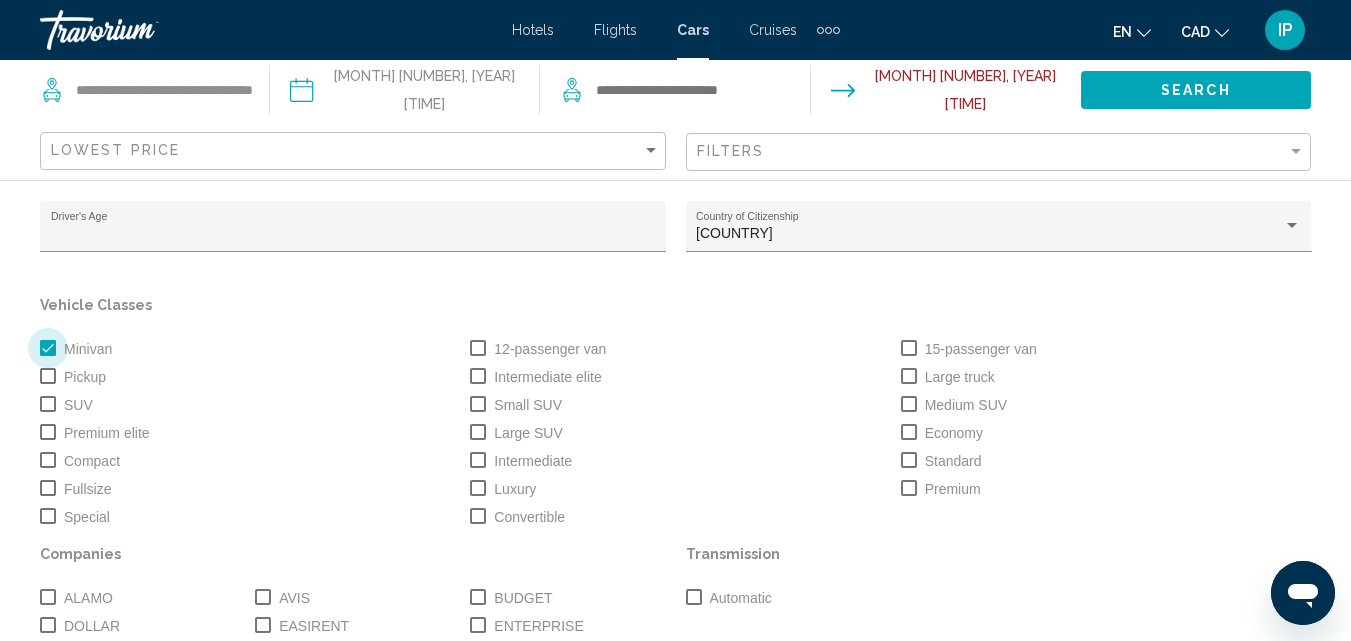 click at bounding box center (48, 348) 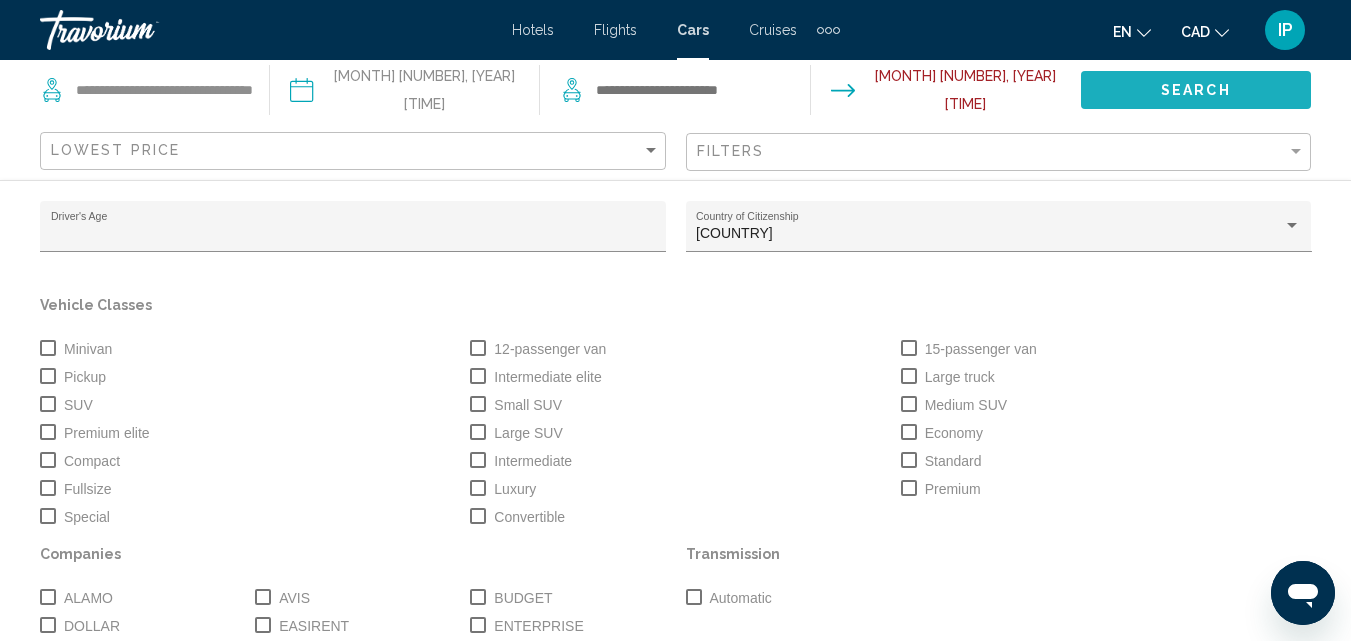 click on "Search" at bounding box center [1196, 89] 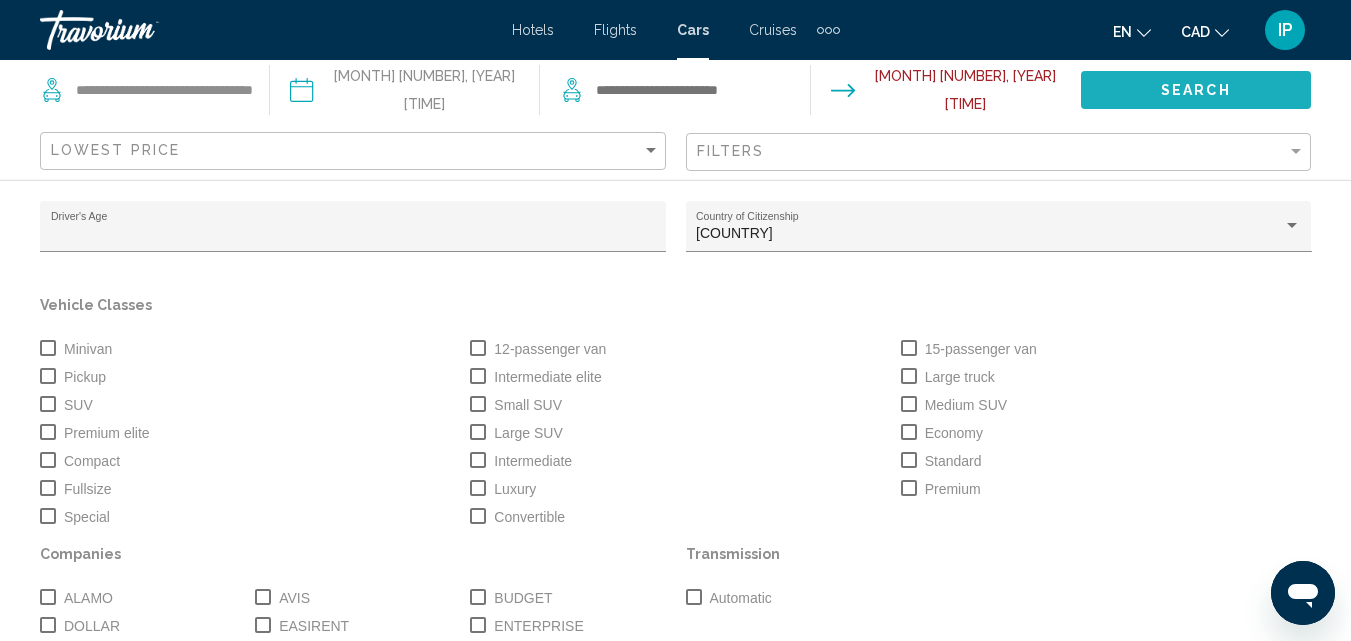 click on "Search" at bounding box center (1196, 91) 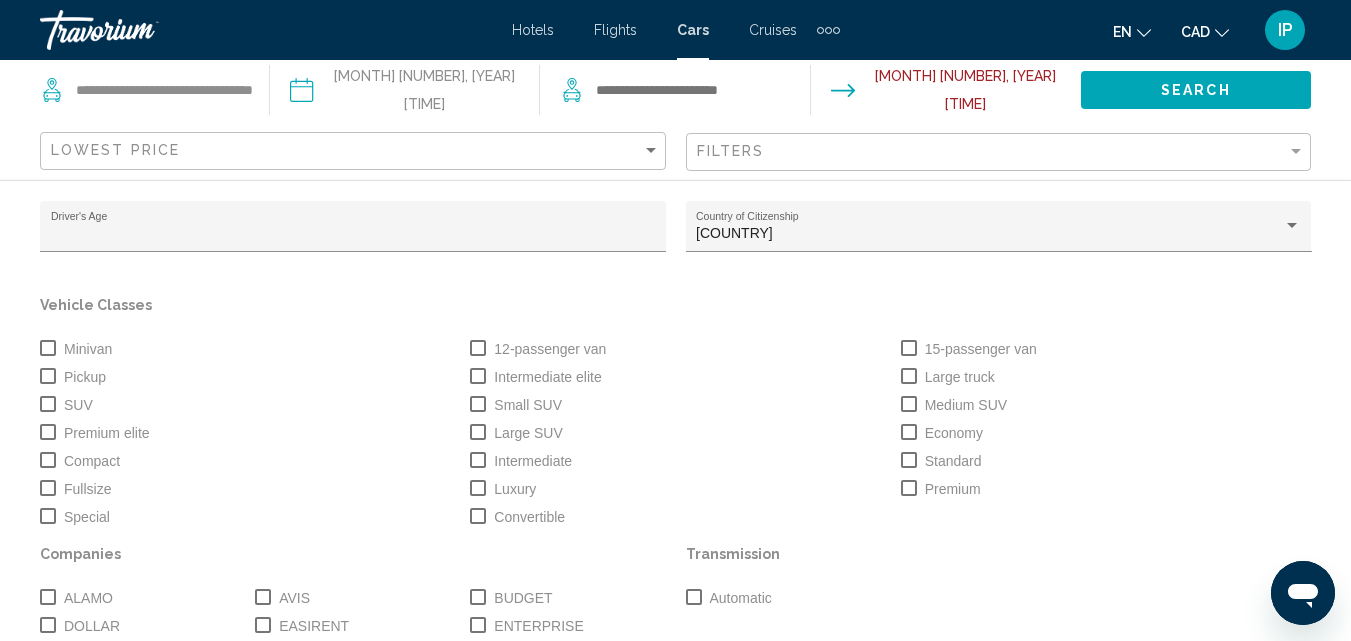 click on "Standard" at bounding box center [1106, 460] 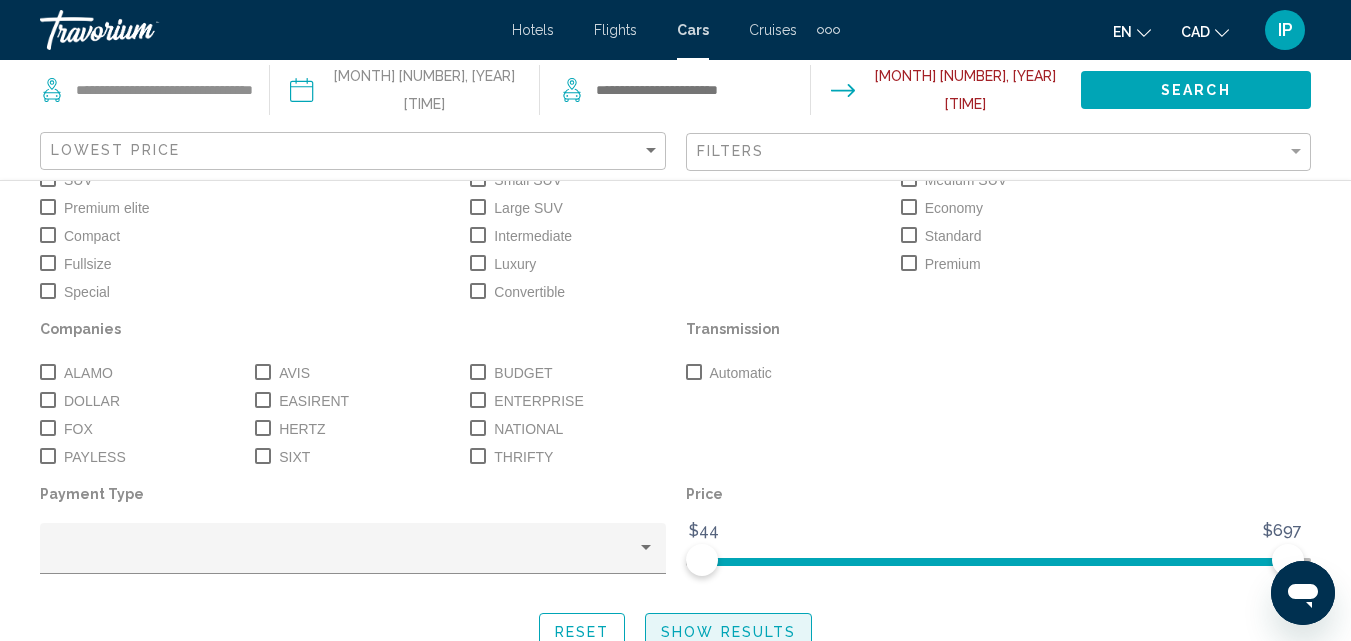 click on "Show Results" at bounding box center (728, 631) 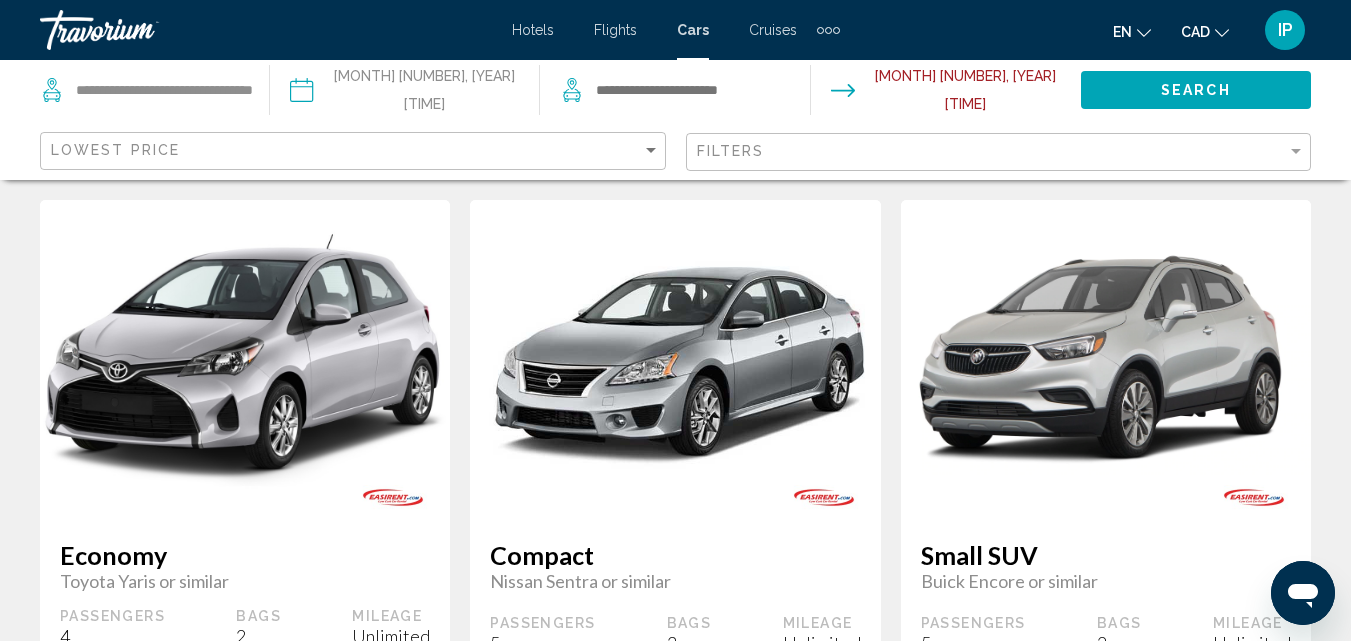 scroll, scrollTop: 48, scrollLeft: 0, axis: vertical 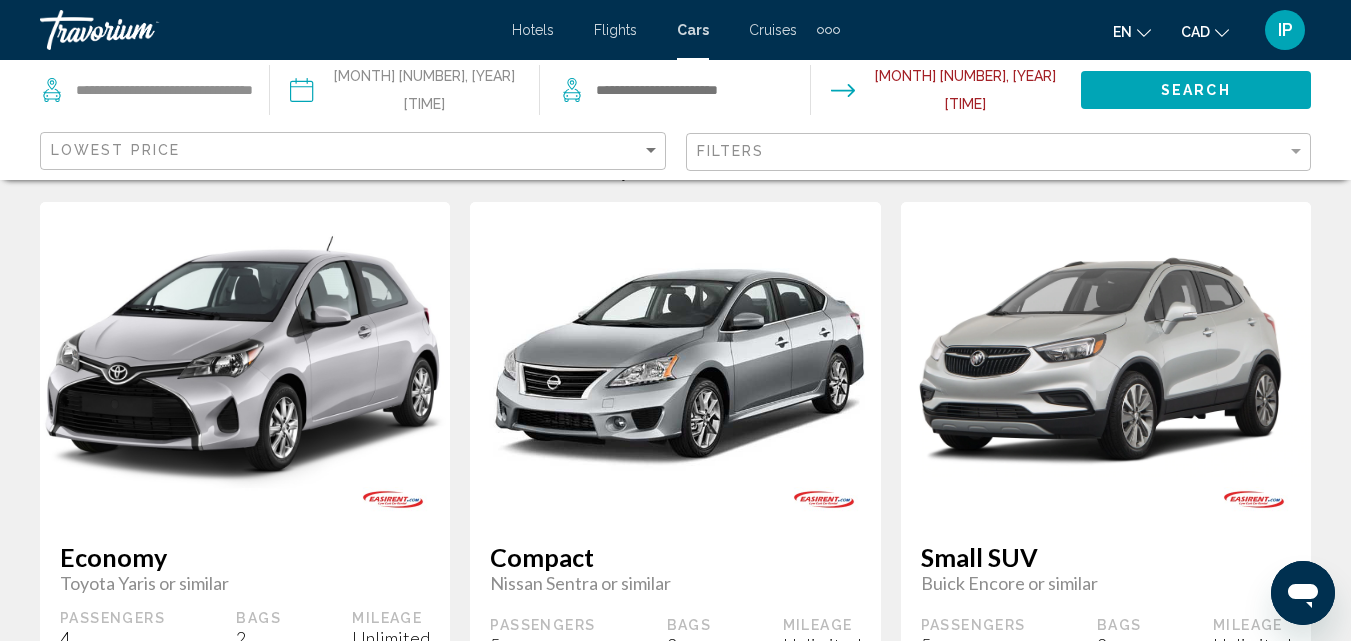 click at bounding box center [945, 93] 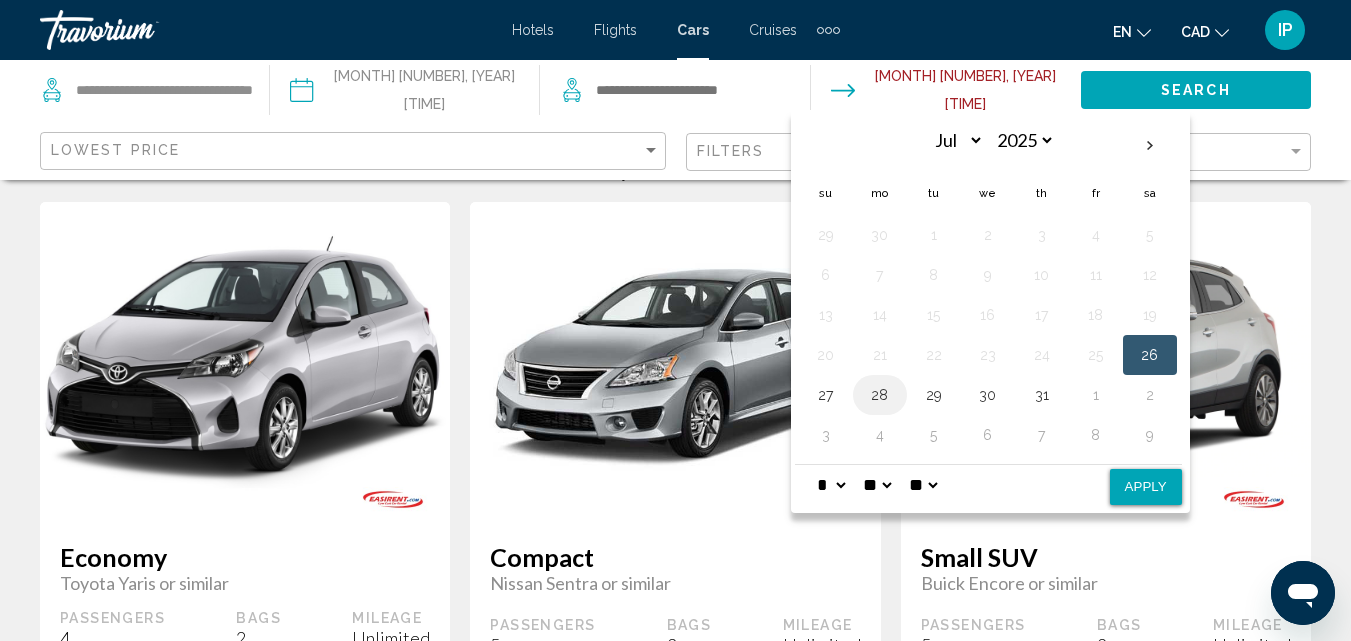 click on "28" at bounding box center (880, 395) 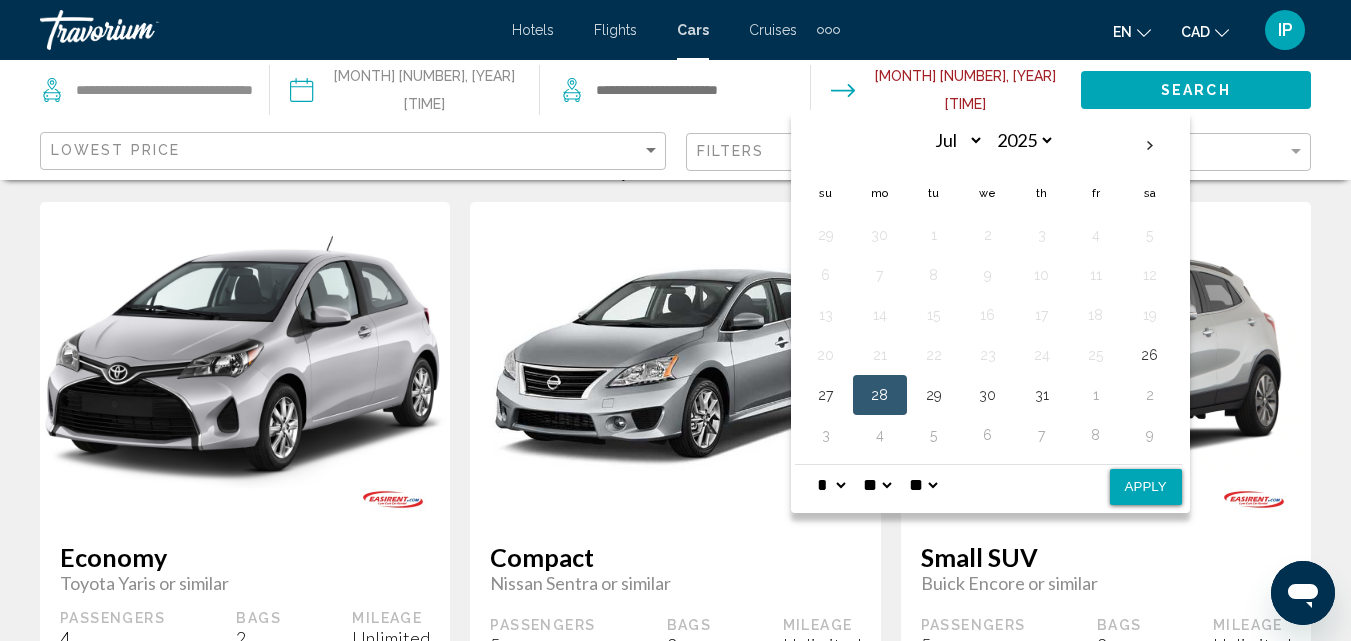 click on "** **" at bounding box center [923, 485] 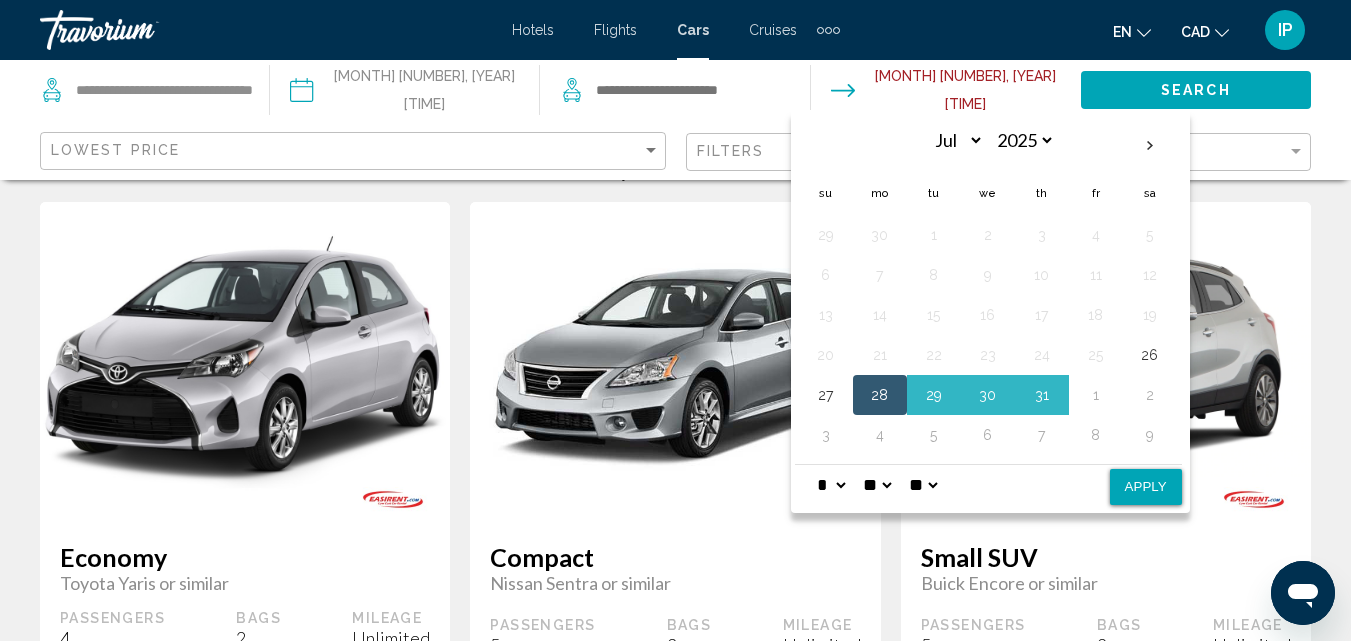 click on "Apply" at bounding box center [1146, 487] 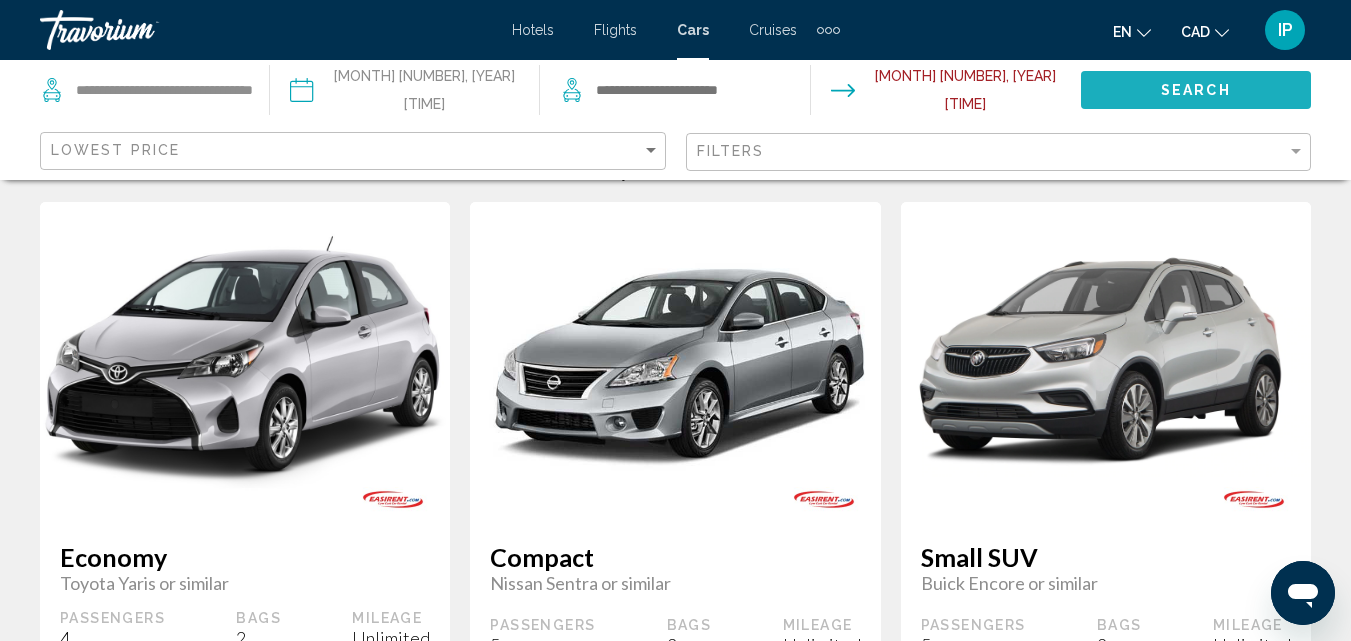 click on "Search" at bounding box center (1196, 91) 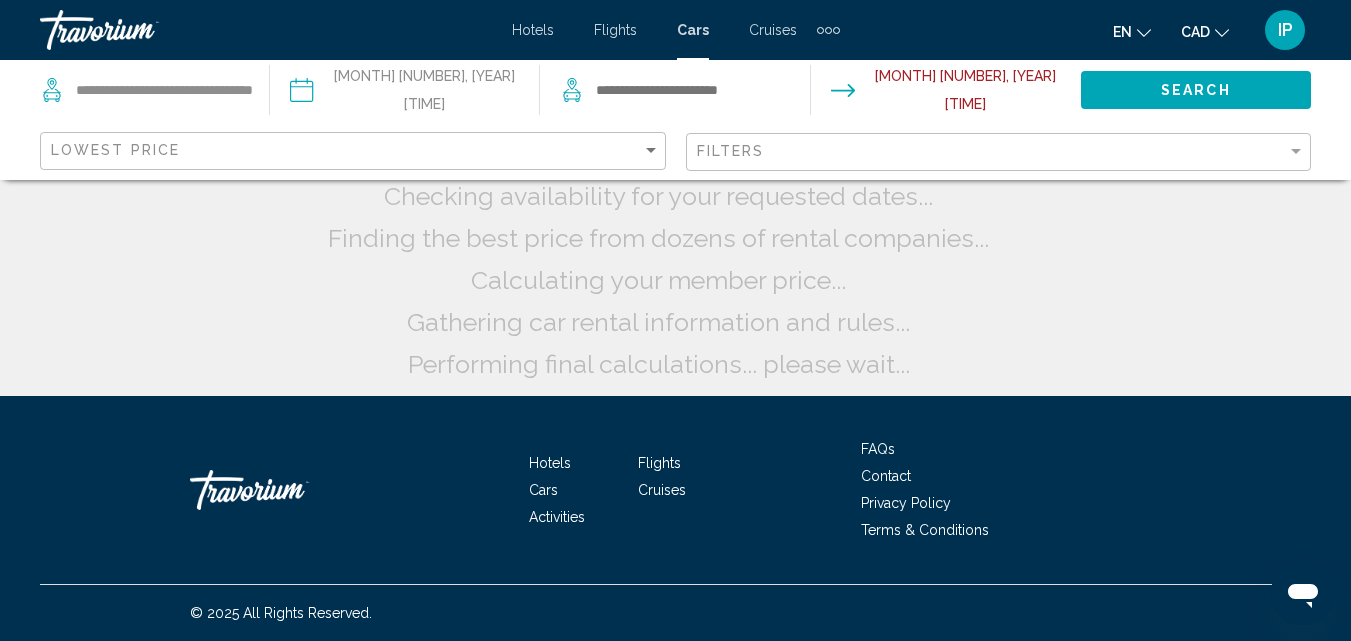 scroll, scrollTop: 0, scrollLeft: 0, axis: both 